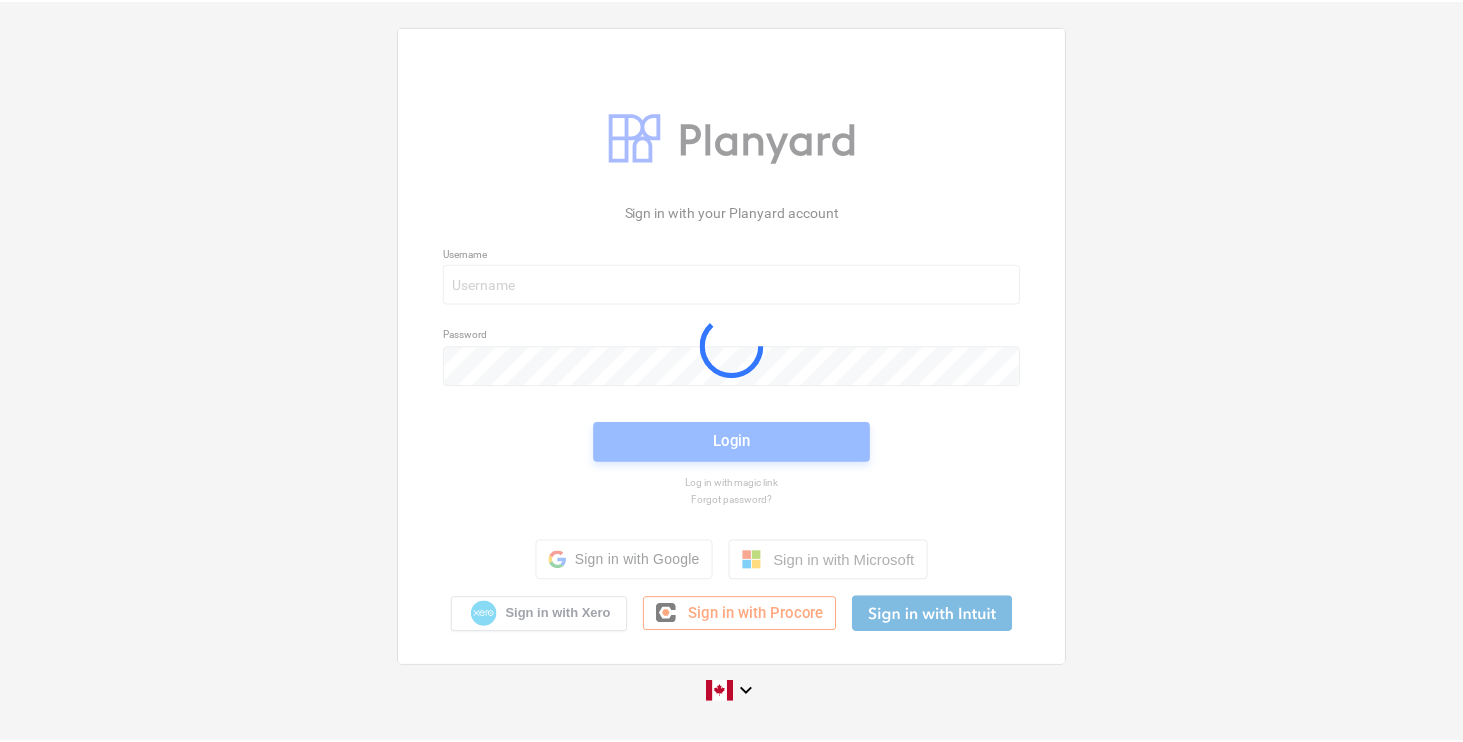 scroll, scrollTop: 0, scrollLeft: 0, axis: both 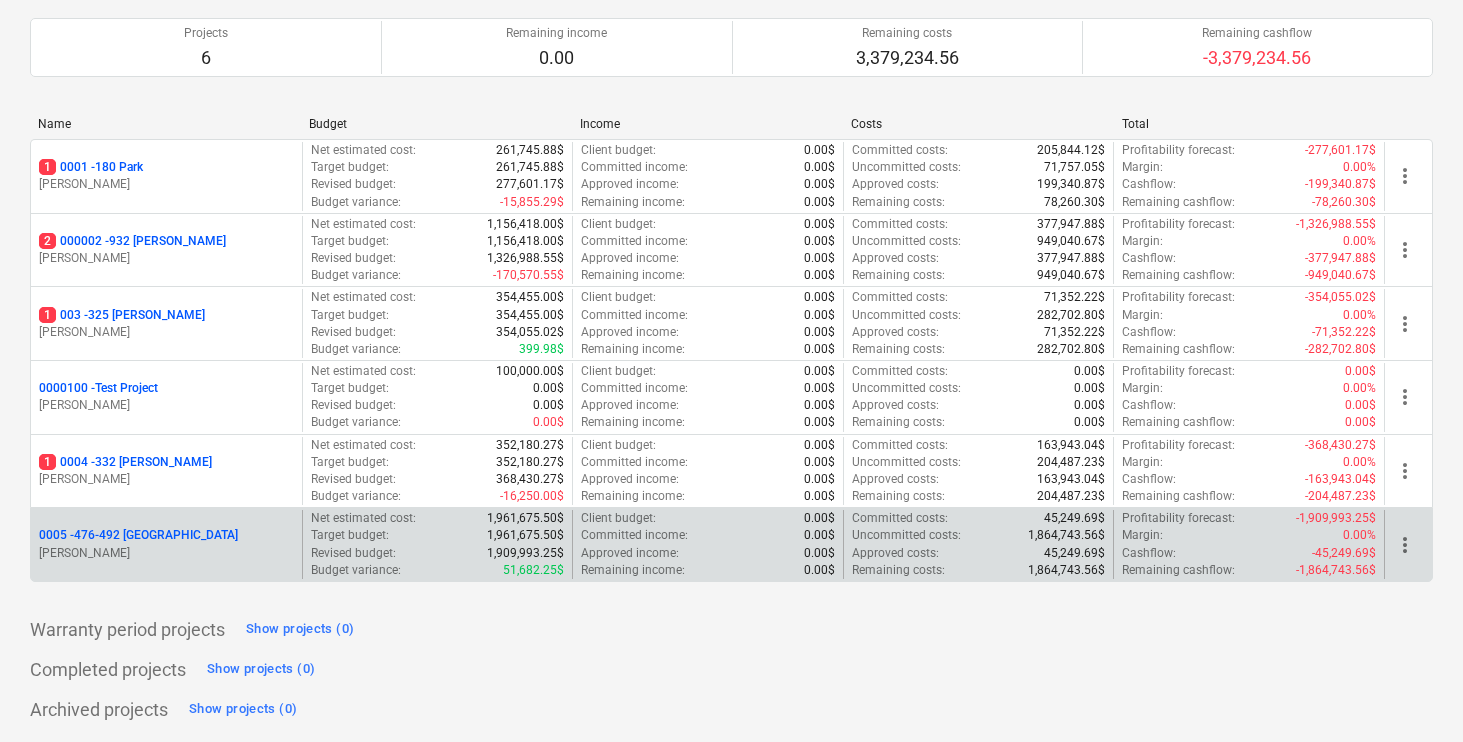click on "0005 -  476-492 [GEOGRAPHIC_DATA]" at bounding box center [138, 535] 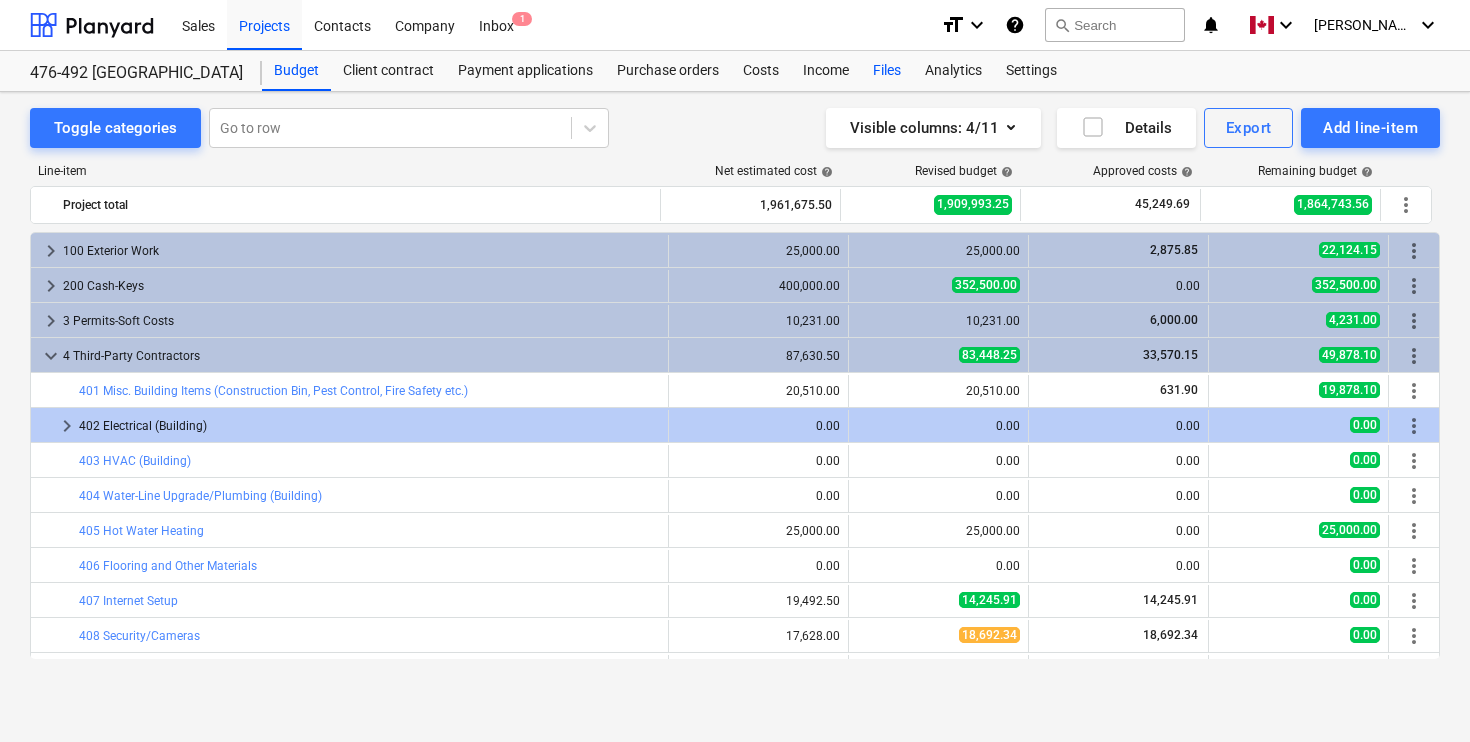 click on "Files" at bounding box center [887, 71] 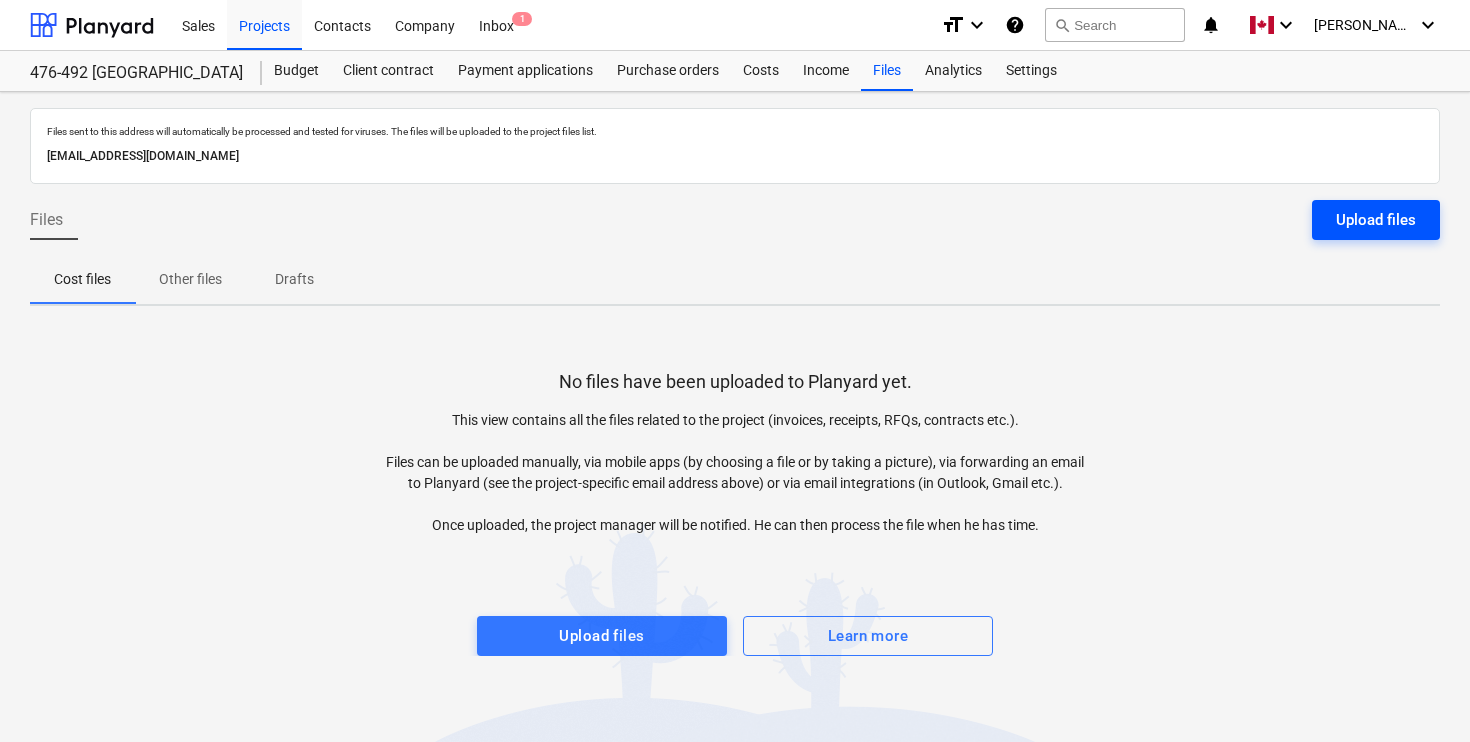 click on "Upload files" at bounding box center [1376, 220] 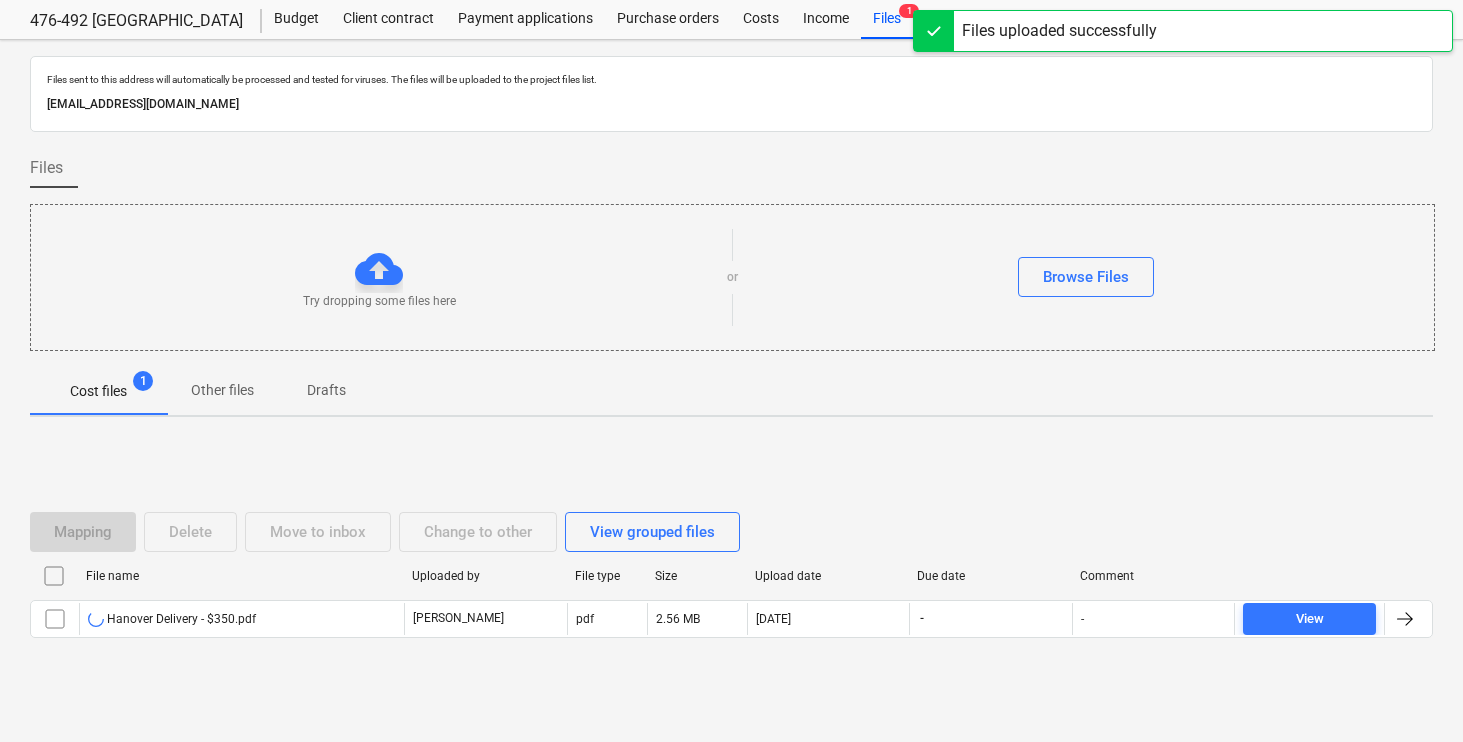 scroll, scrollTop: 75, scrollLeft: 0, axis: vertical 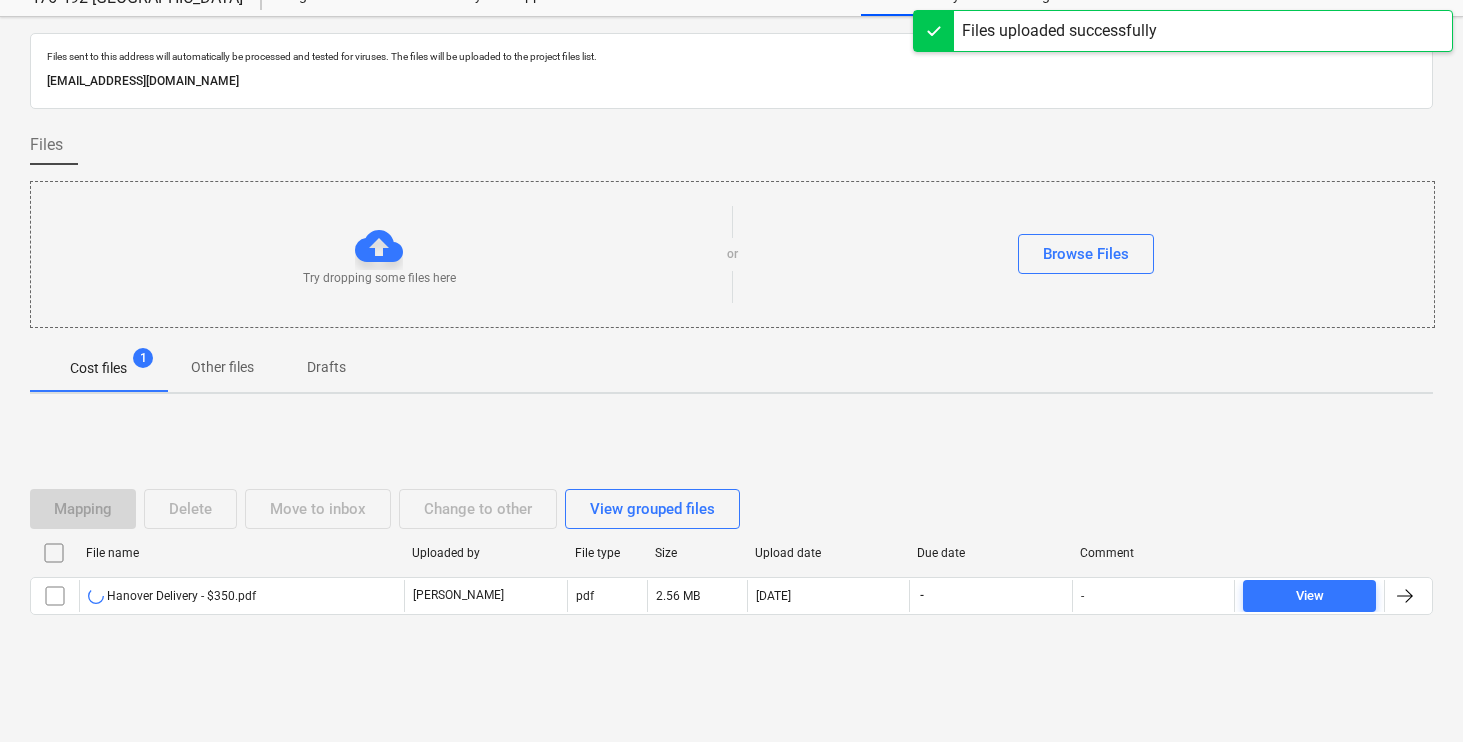 click at bounding box center [1405, 596] 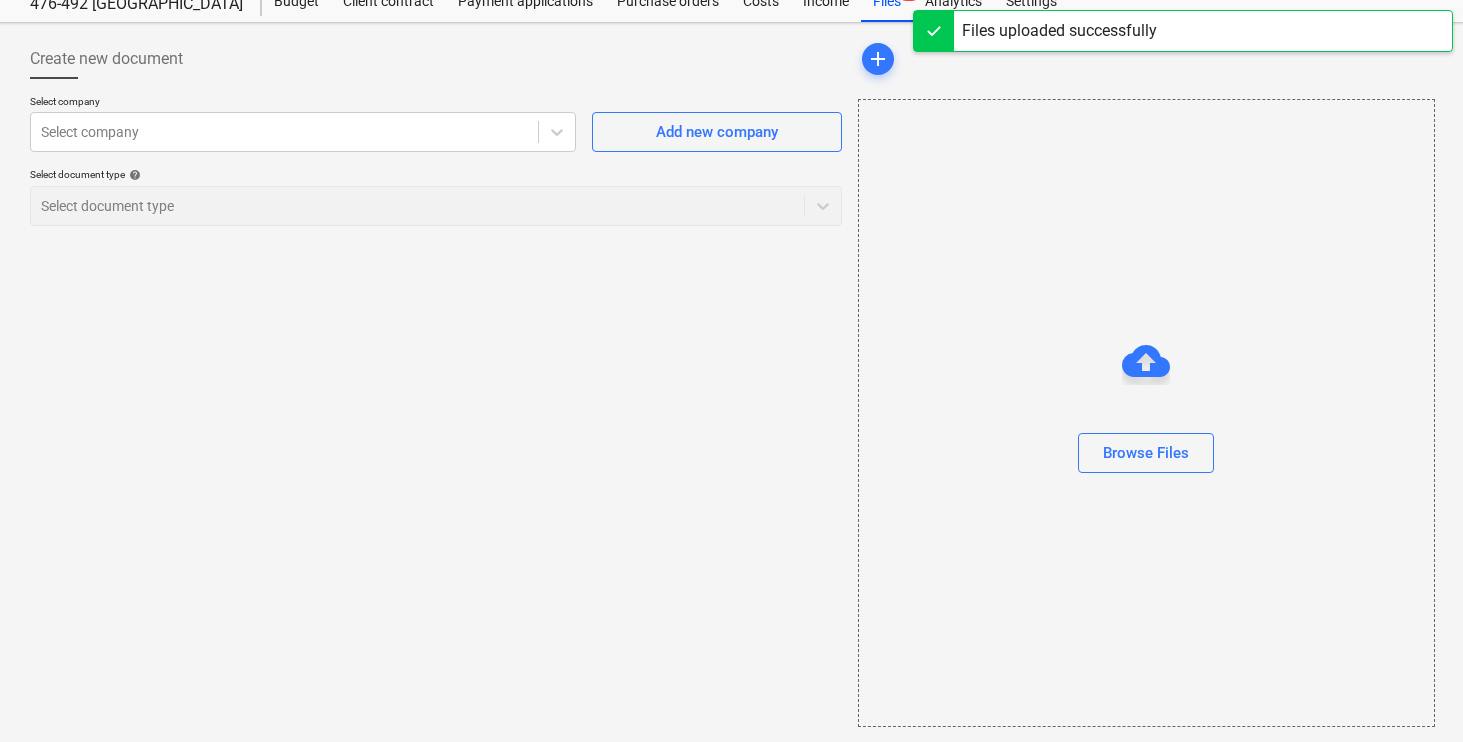 scroll, scrollTop: 0, scrollLeft: 0, axis: both 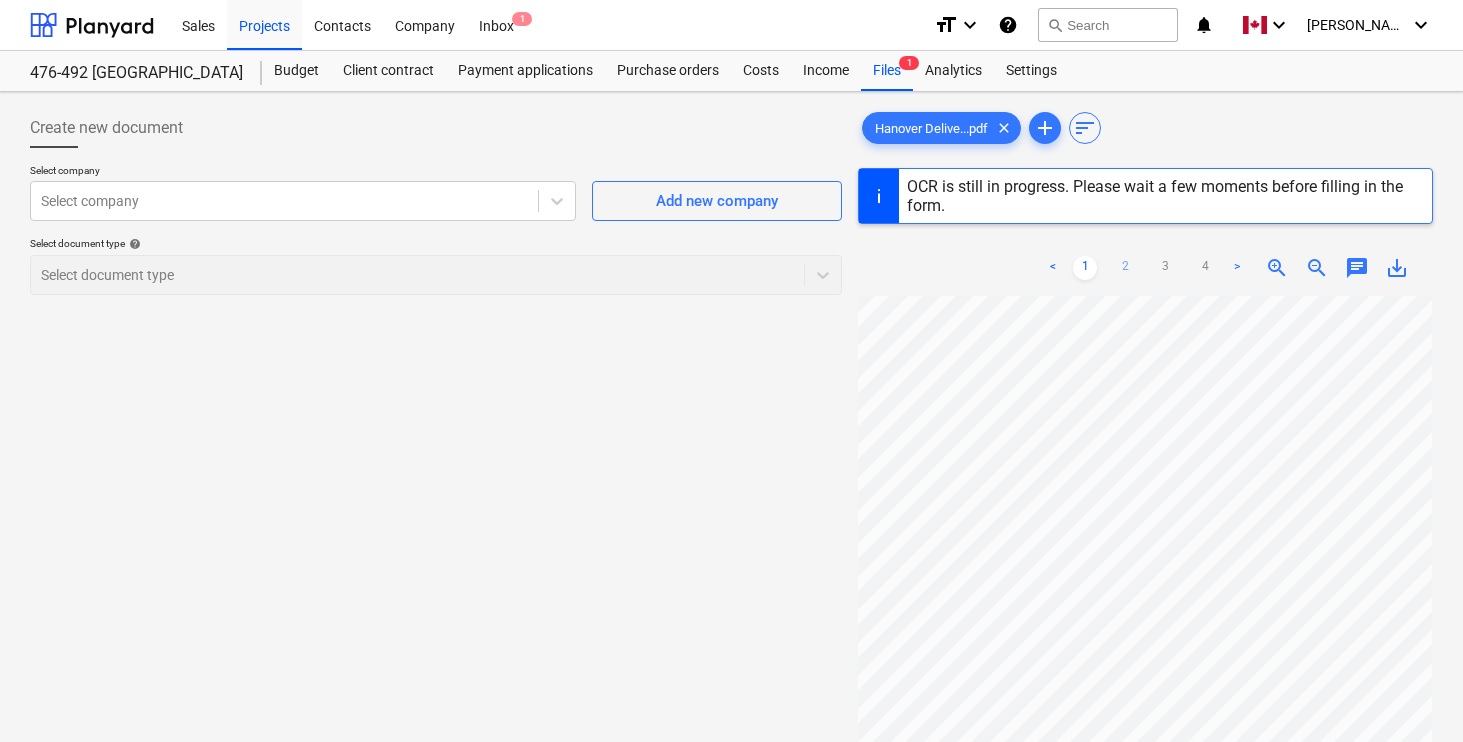 click on "2" at bounding box center (1125, 268) 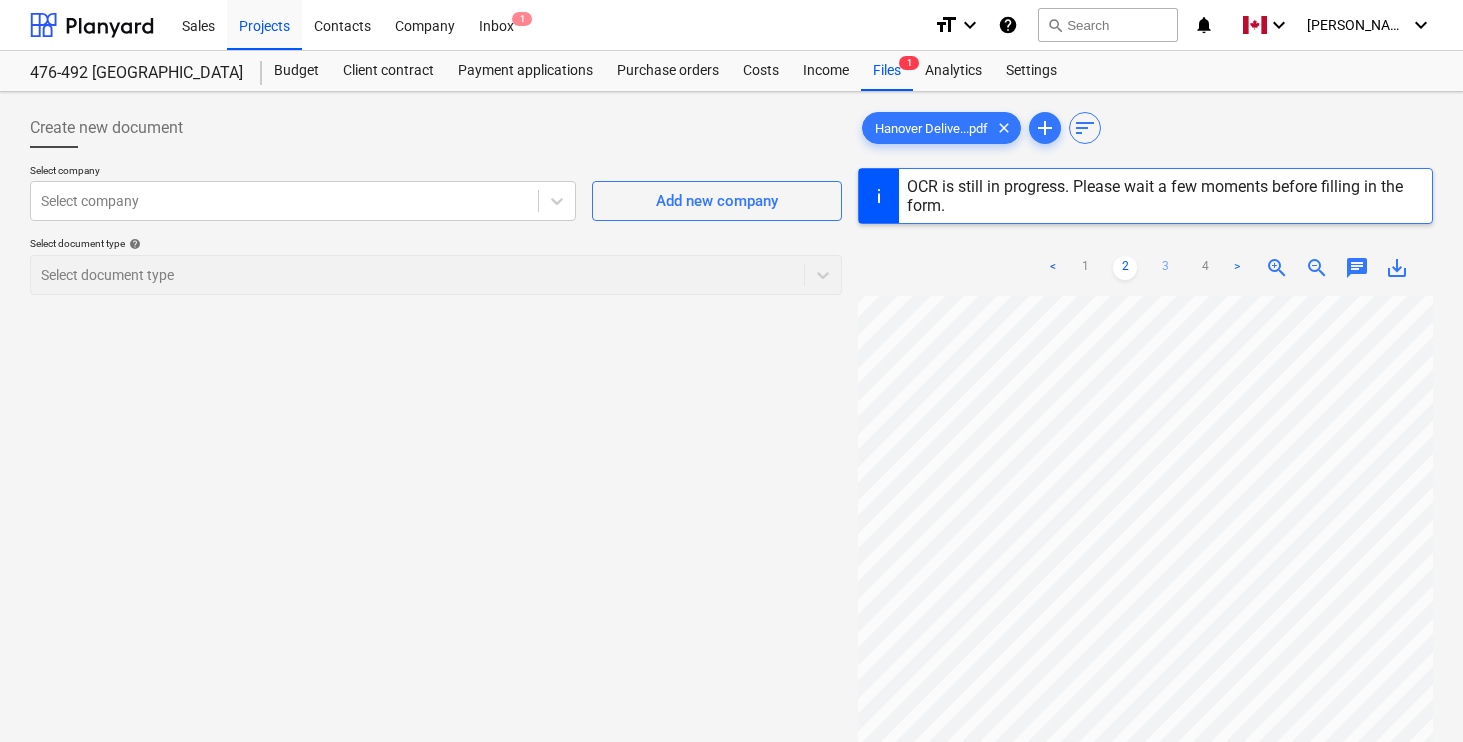 click on "3" at bounding box center [1165, 268] 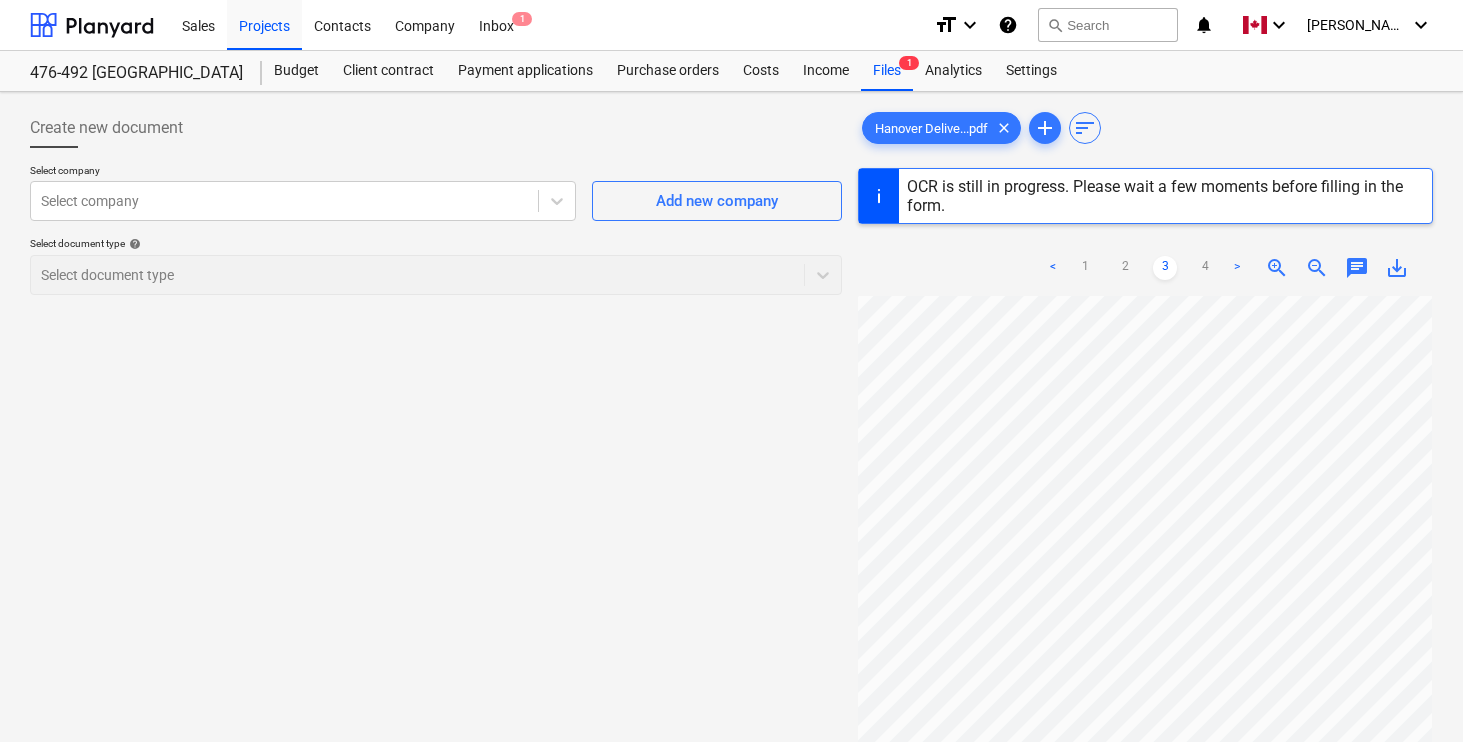 scroll, scrollTop: 0, scrollLeft: 424, axis: horizontal 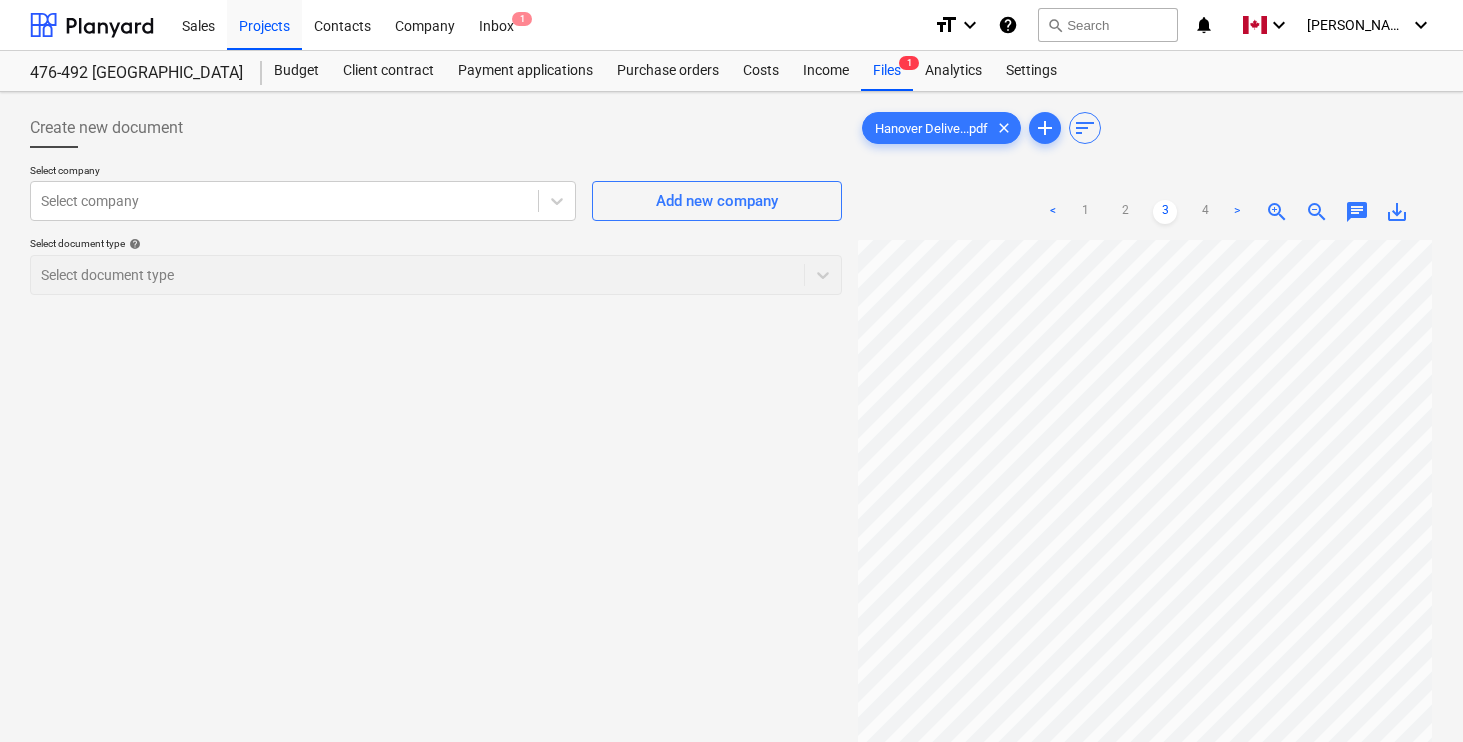 click on "zoom_out" at bounding box center [1317, 212] 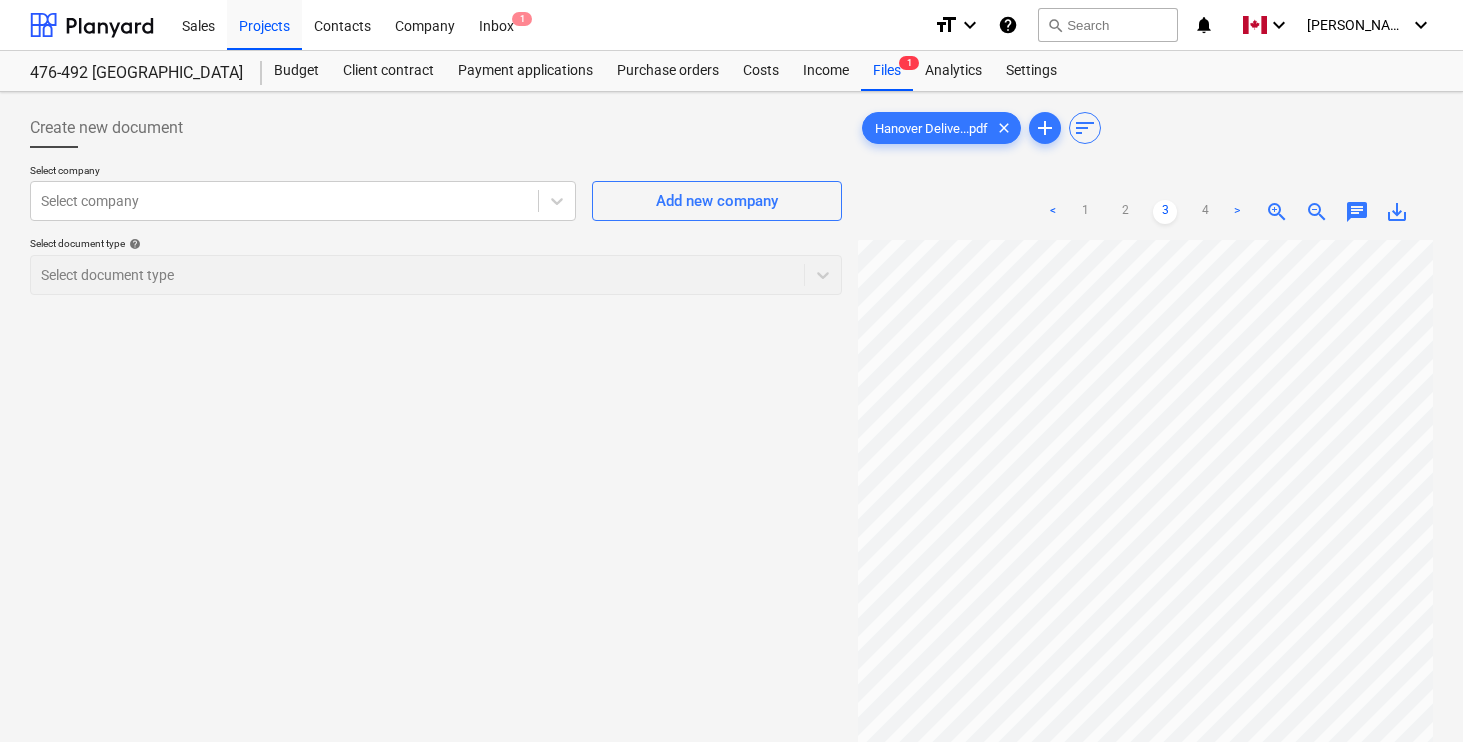 click on "zoom_out" at bounding box center (1317, 212) 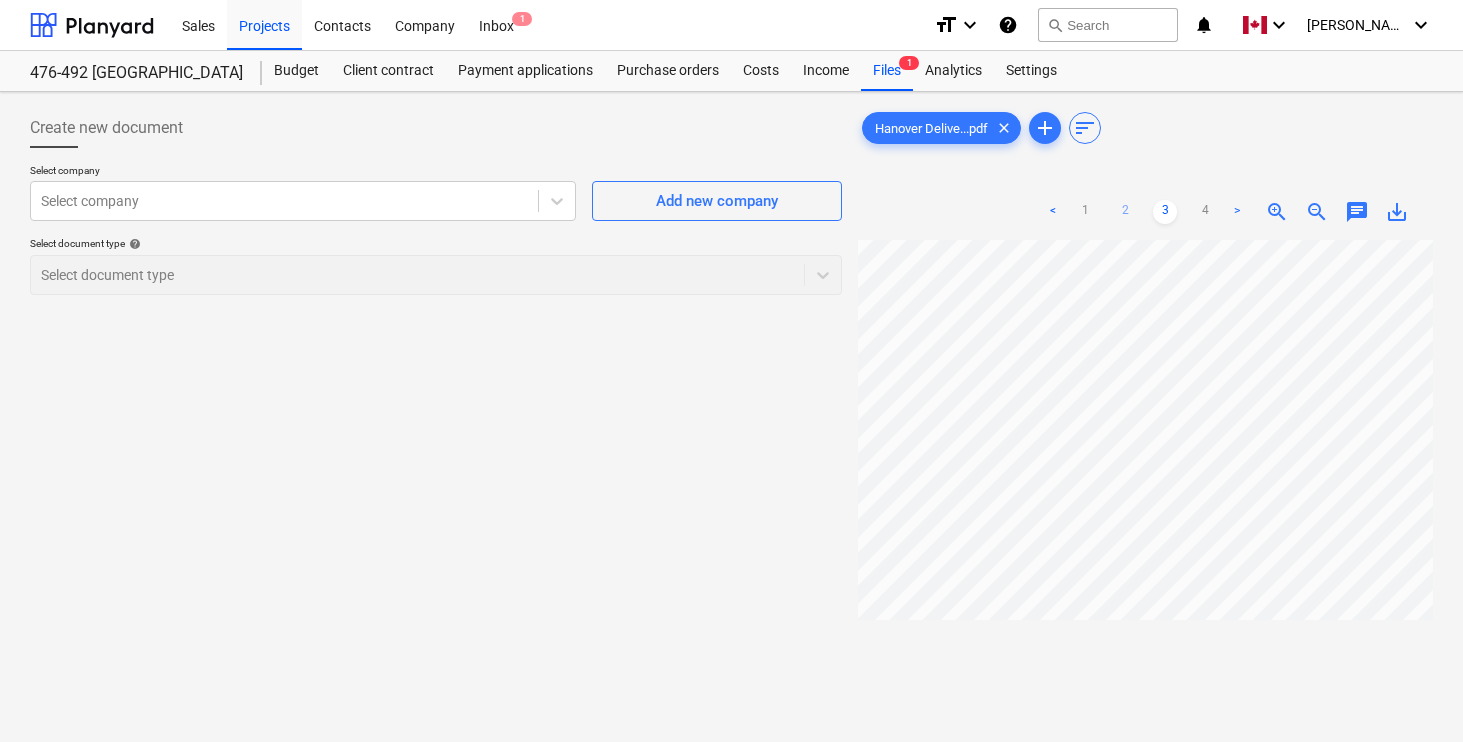 click on "2" at bounding box center [1125, 212] 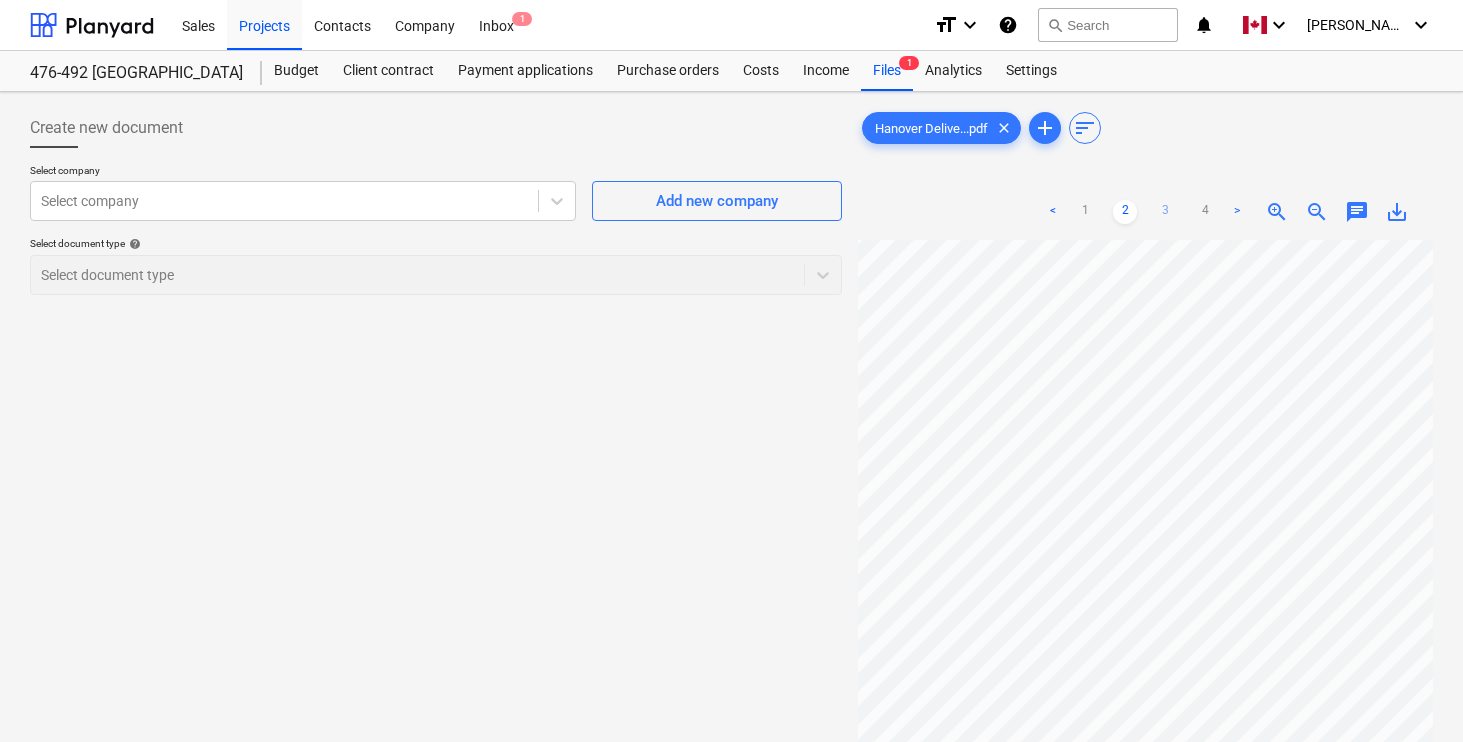 click on "3" at bounding box center [1165, 212] 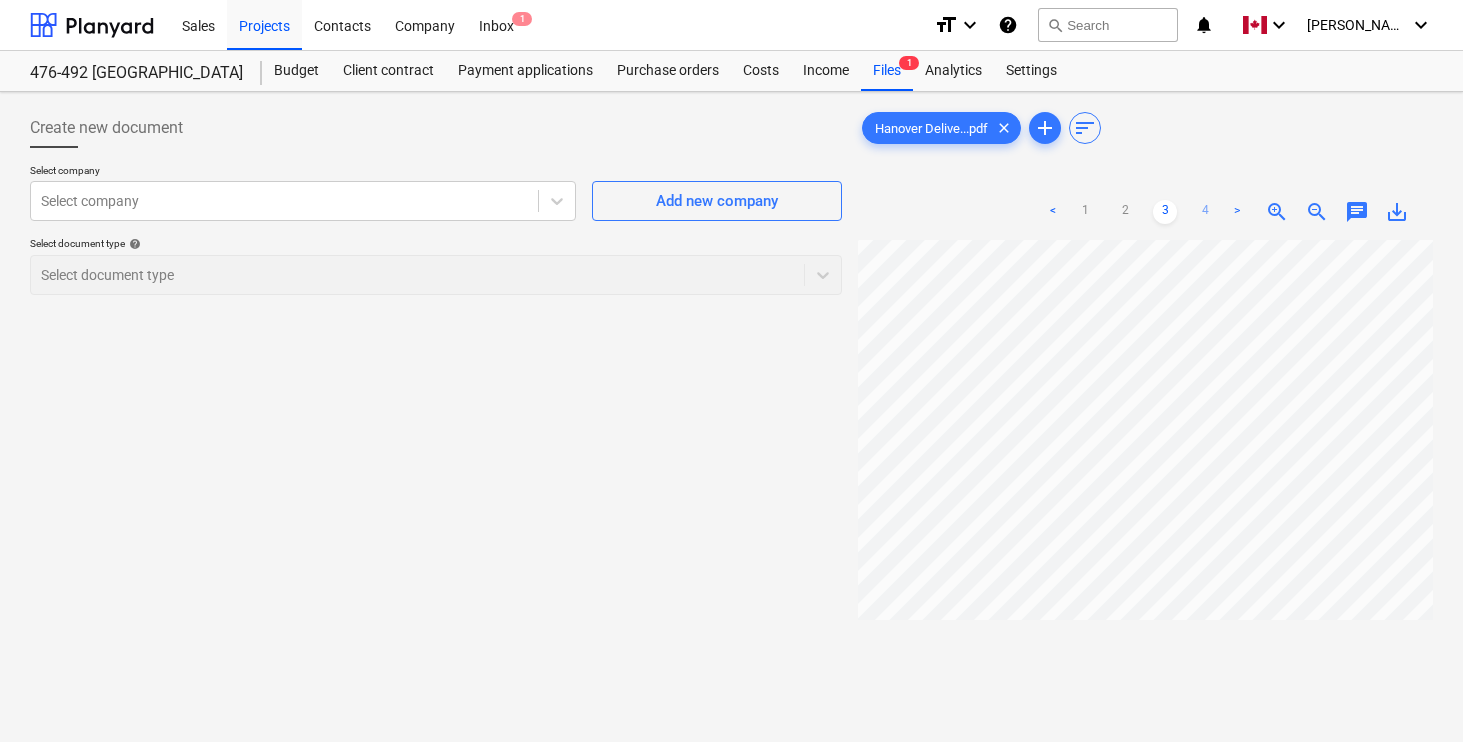click on "4" at bounding box center [1205, 212] 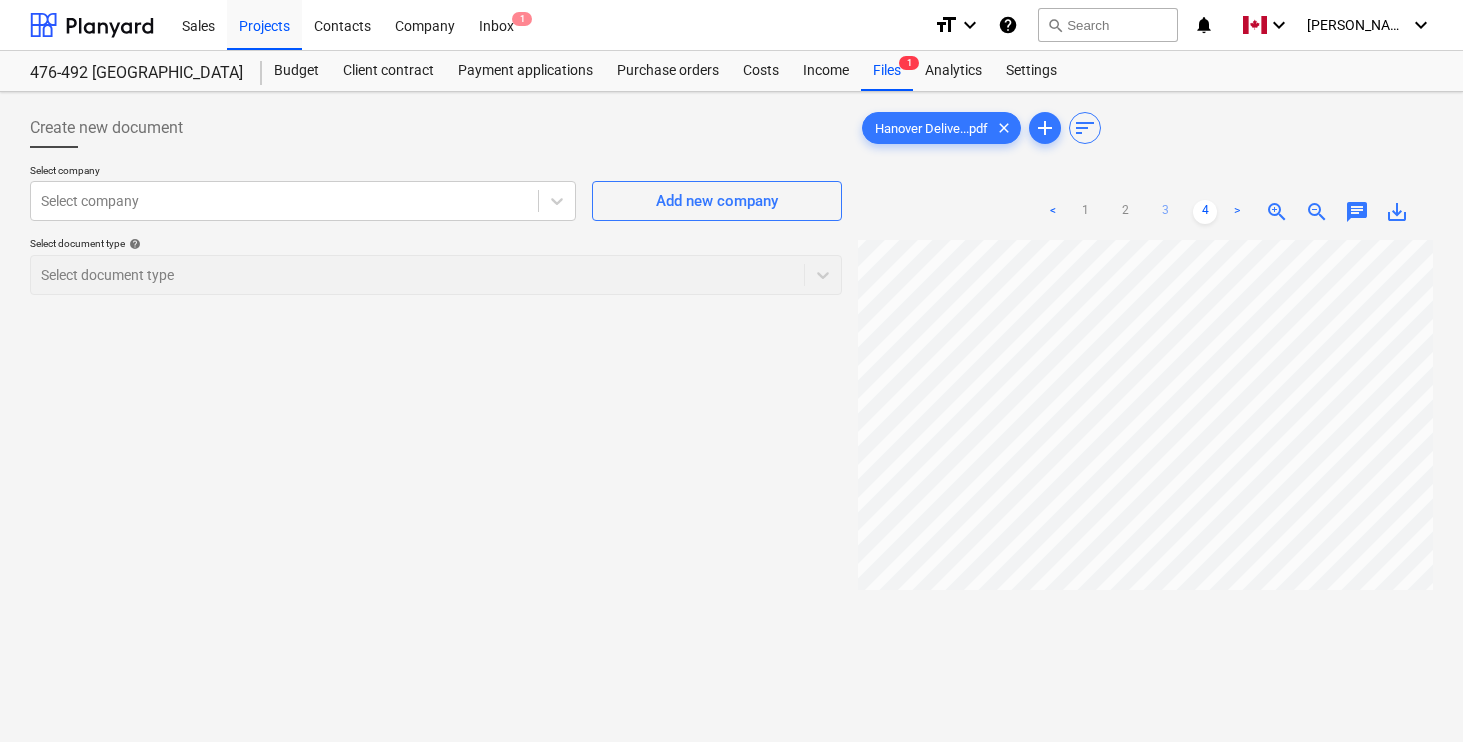 click on "3" at bounding box center [1165, 212] 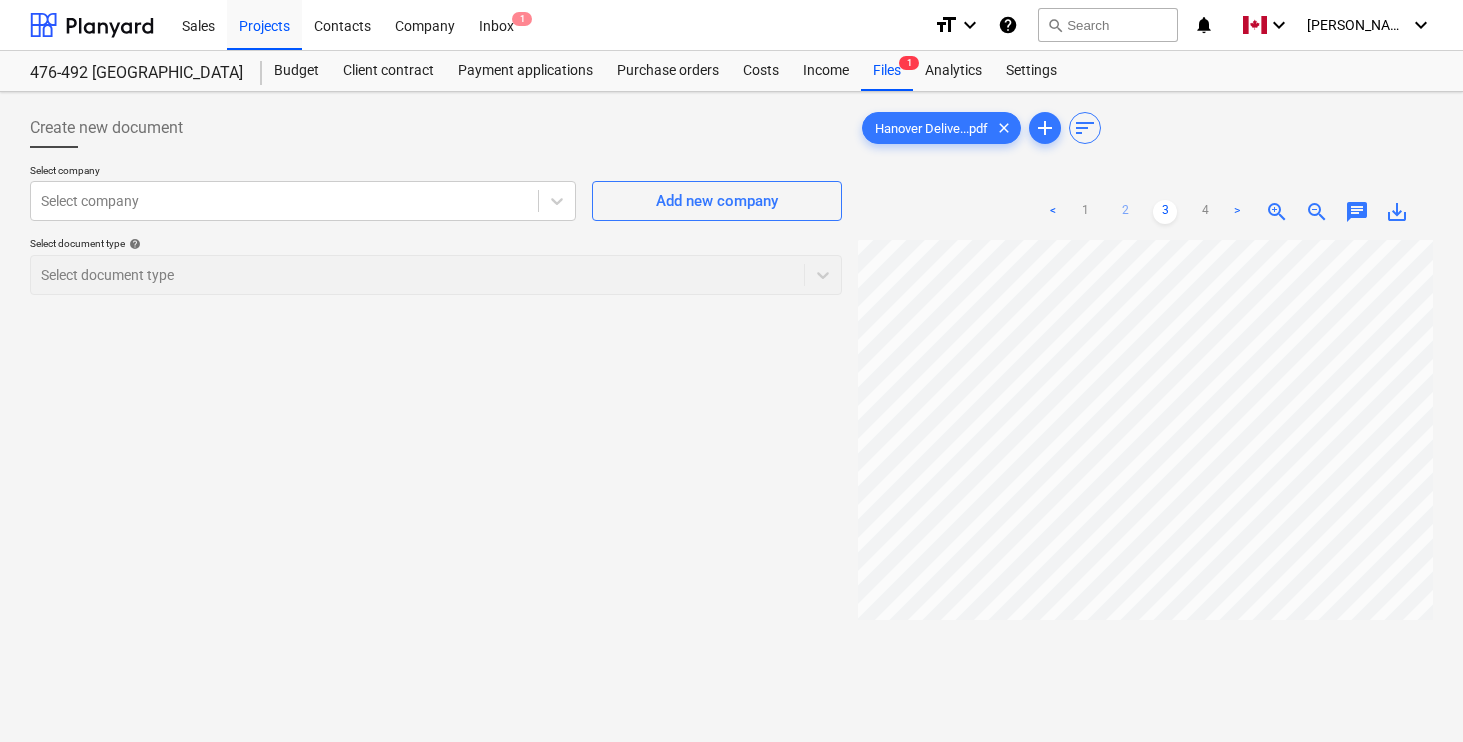 click on "2" at bounding box center [1125, 212] 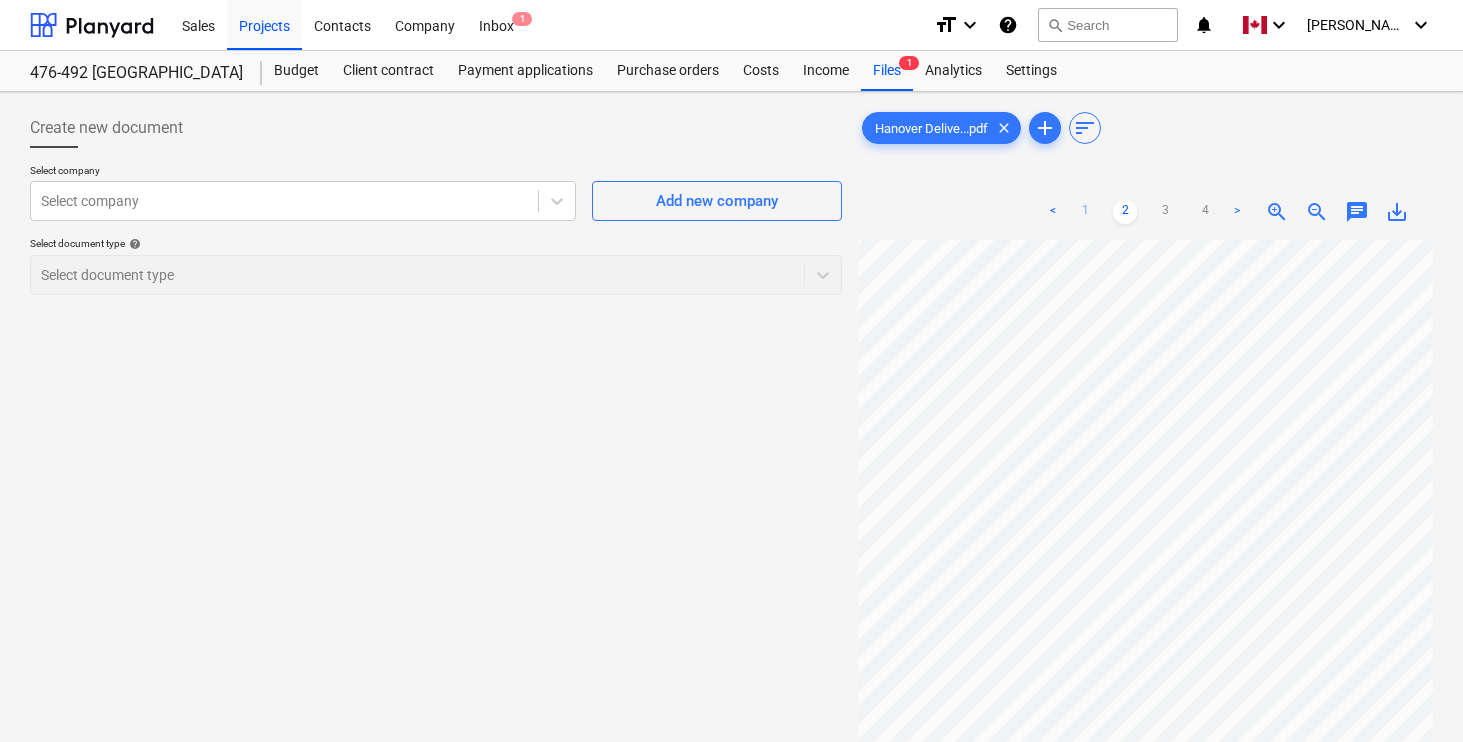 click on "1" at bounding box center [1085, 212] 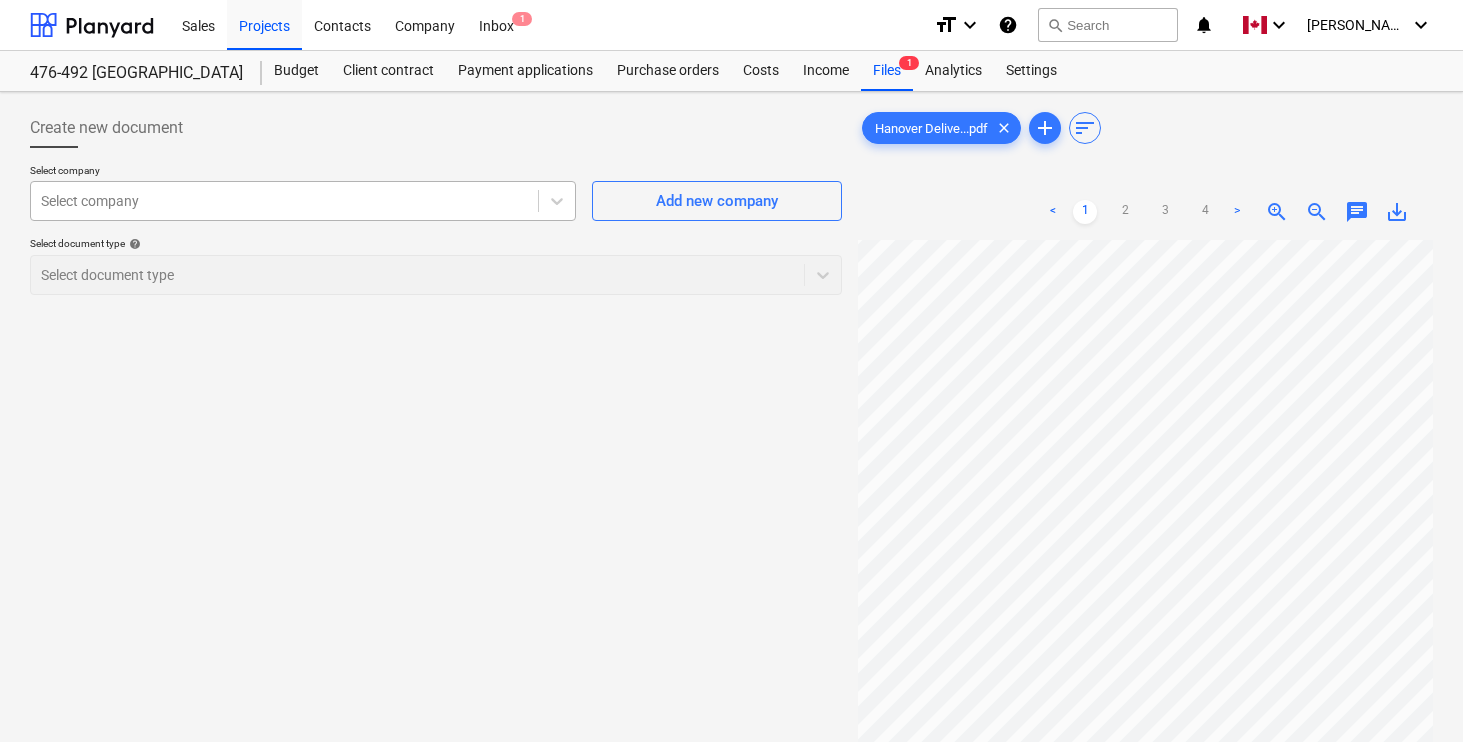 click at bounding box center [284, 201] 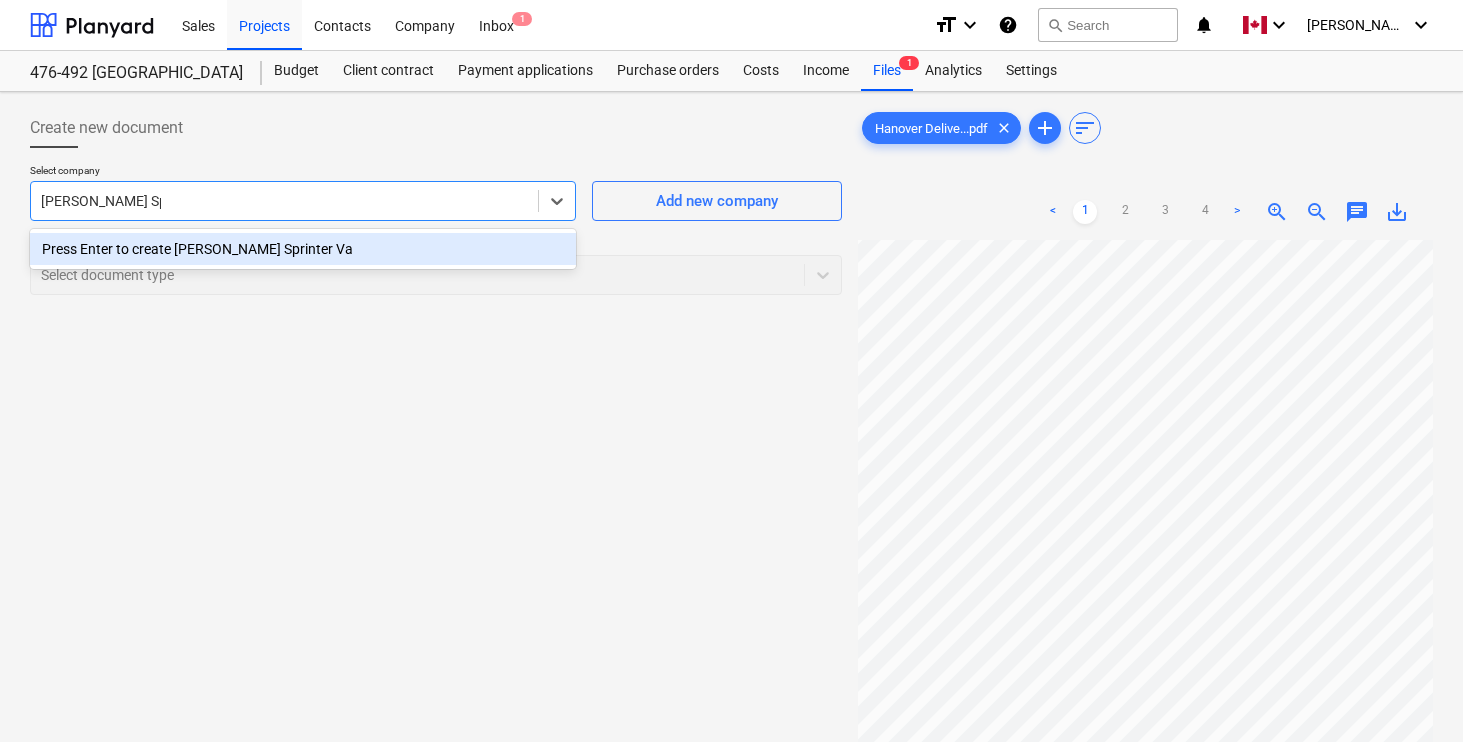 type on "[PERSON_NAME]" 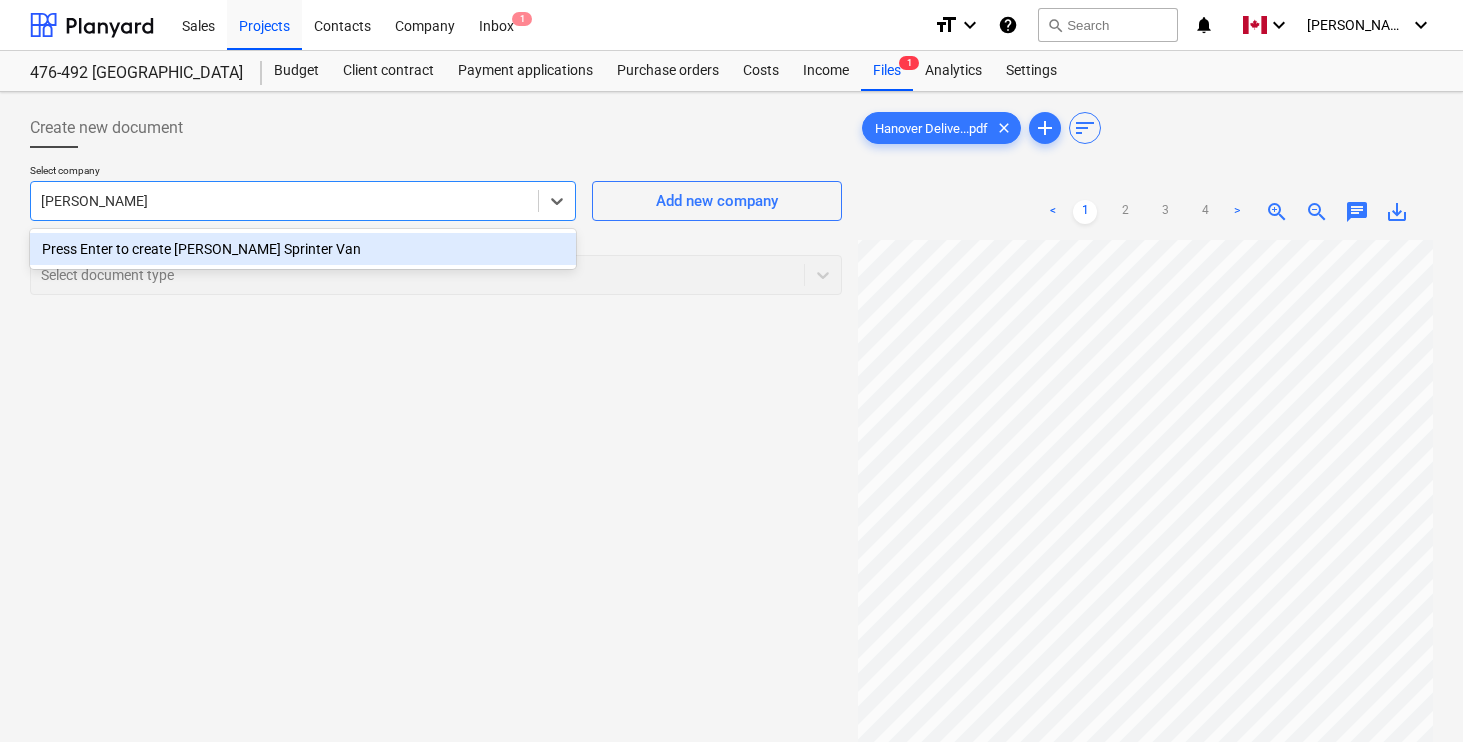 click on "Press Enter to create [PERSON_NAME] Sprinter Van" at bounding box center [303, 249] 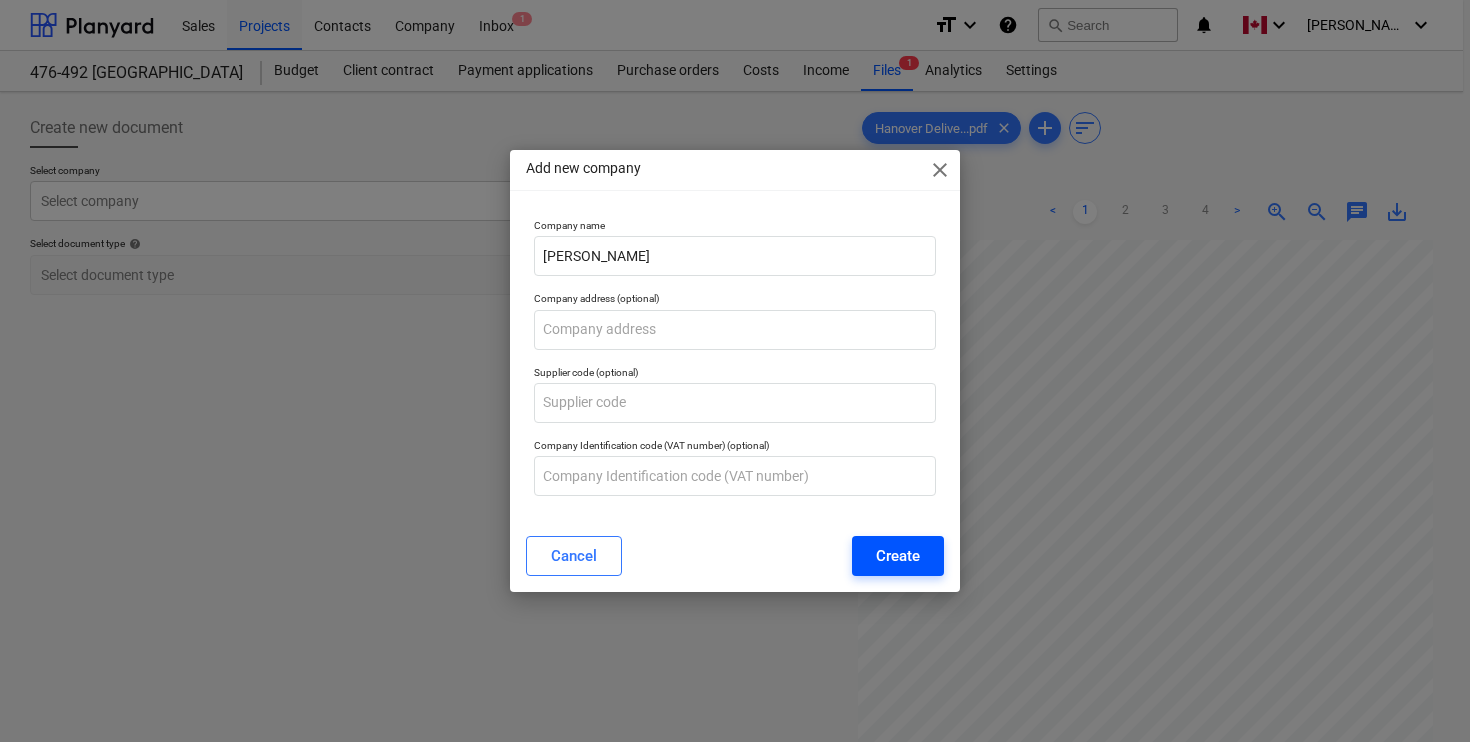 click on "Create" at bounding box center [898, 556] 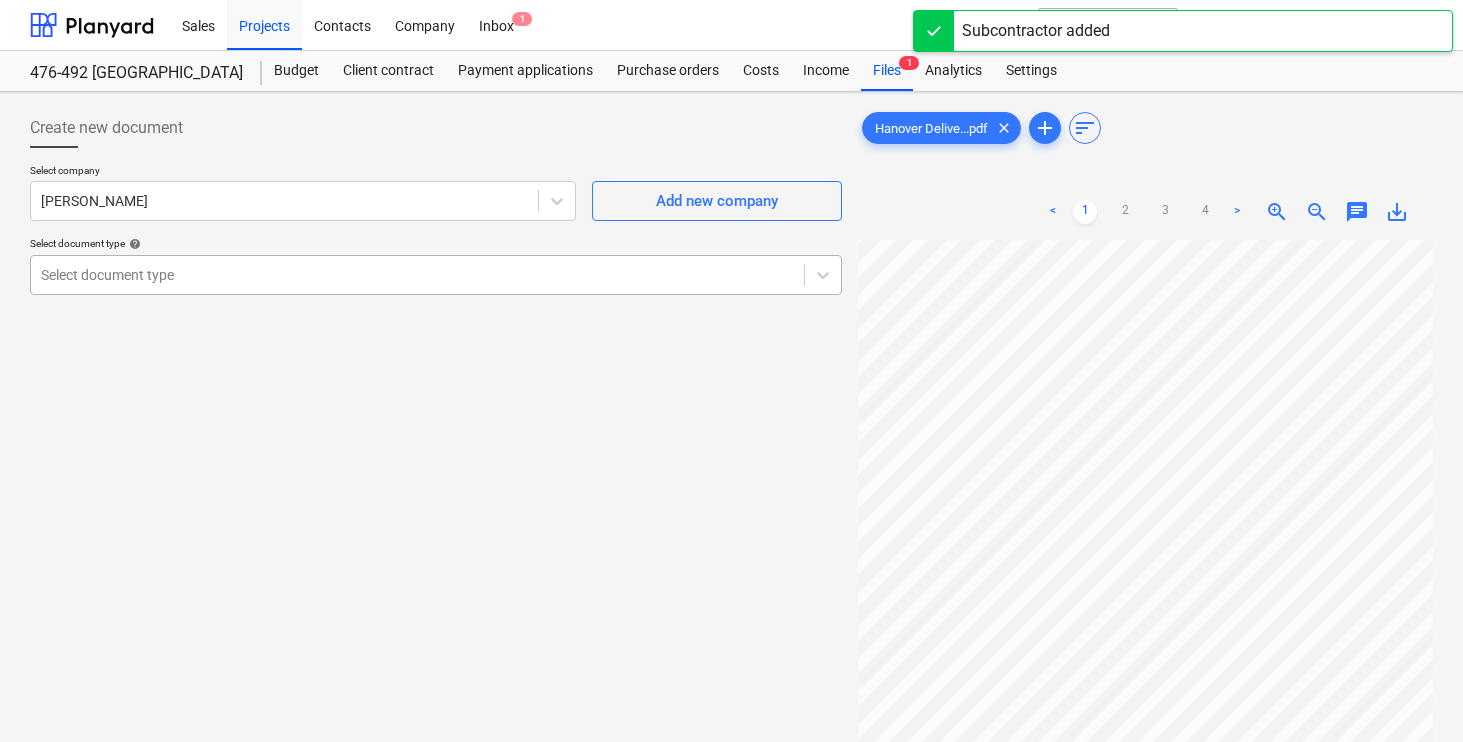 click at bounding box center (417, 275) 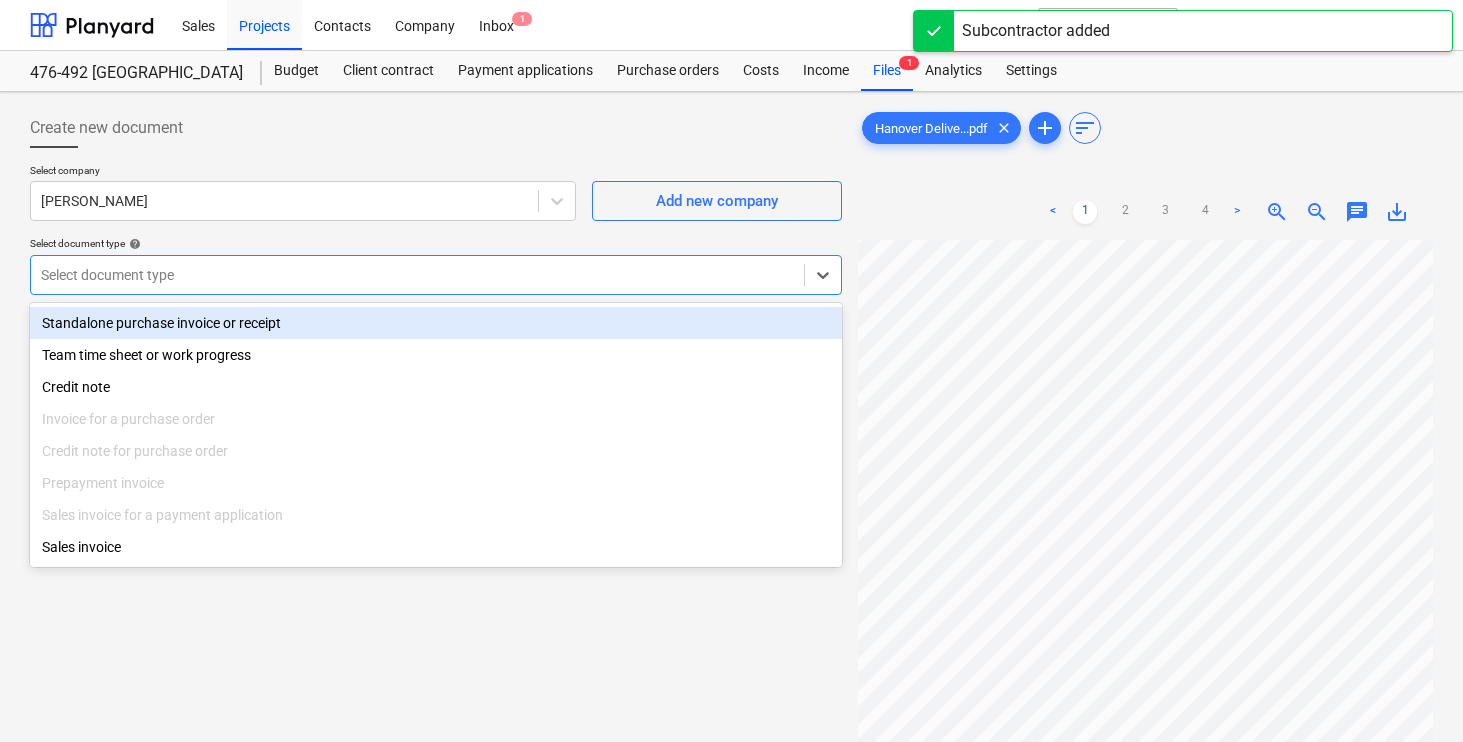 click on "Standalone purchase invoice or receipt" at bounding box center (436, 323) 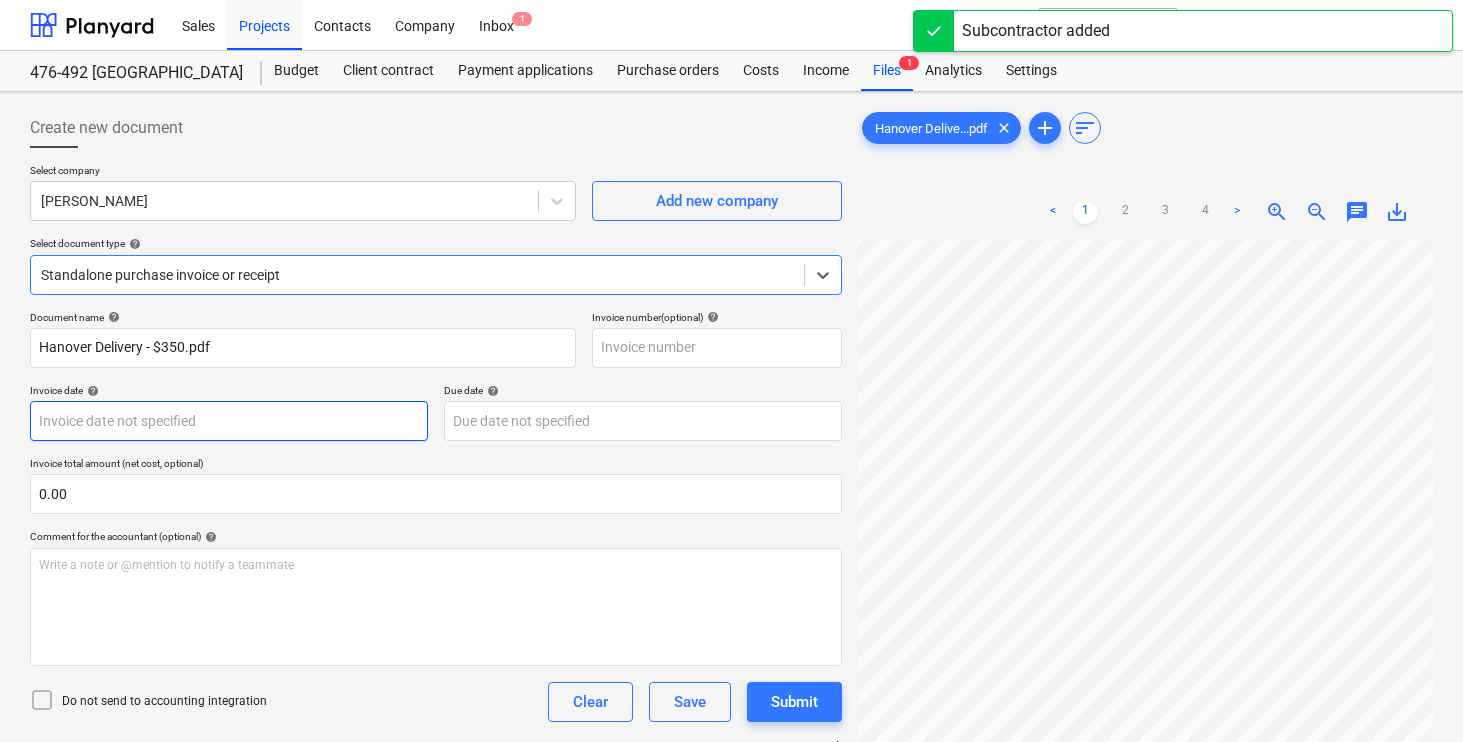 click on "Sales Projects Contacts Company Inbox 1 format_size keyboard_arrow_down help search Search notifications 0 keyboard_arrow_down [PERSON_NAME] keyboard_arrow_down 476-492 Hanover Budget Client contract Payment applications Purchase orders Costs Income Files 1 Analytics Settings Create new document Select company [PERSON_NAME] Sprinter Van   Add new company Select document type help option Standalone purchase invoice or receipt, selected.   Select is focused ,type to refine list, press Down to open the menu,  Standalone purchase invoice or receipt Document name help Hanover Delivery - $350.pdf Invoice number  (optional) help Invoice date help Press the down arrow key to interact with the calendar and
select a date. Press the question mark key to get the keyboard shortcuts for changing dates. Due date help Press the down arrow key to interact with the calendar and
select a date. Press the question mark key to get the keyboard shortcuts for changing dates. Invoice total amount (net cost, optional) 0.00 help ﻿ <" at bounding box center [731, 371] 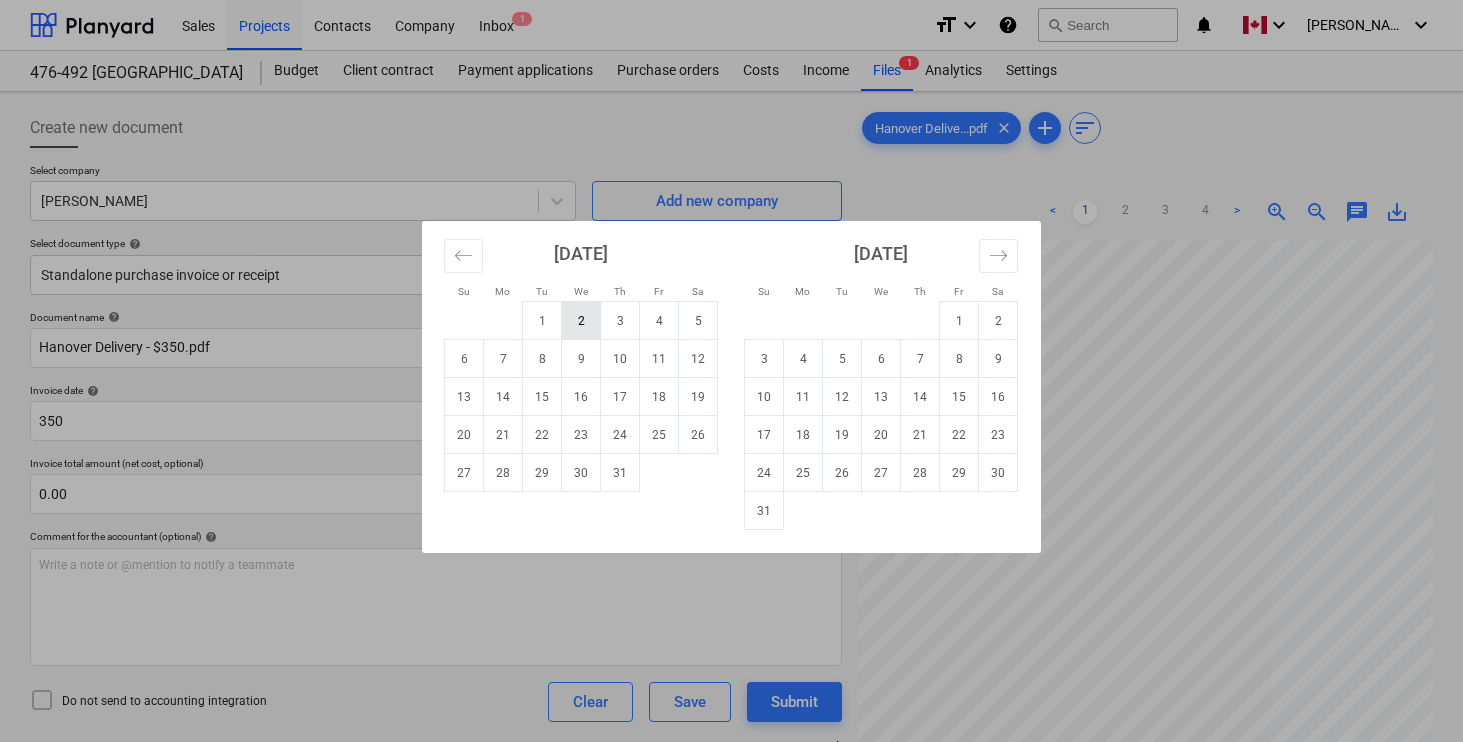 click on "2" at bounding box center (581, 321) 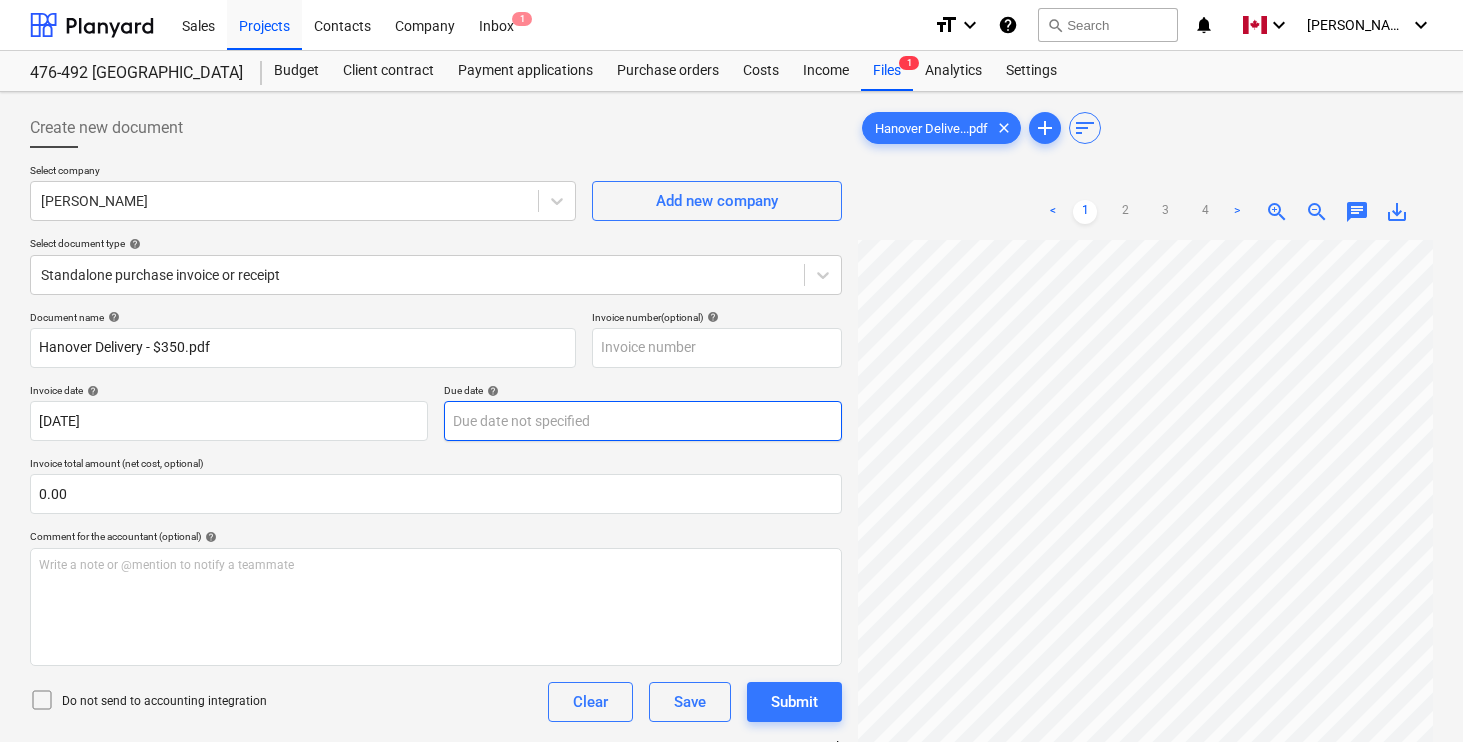 click on "Sales Projects Contacts Company Inbox 1 format_size keyboard_arrow_down help search Search notifications 0 keyboard_arrow_down [PERSON_NAME] keyboard_arrow_down 476-492 Hanover Budget Client contract Payment applications Purchase orders Costs Income Files 1 Analytics Settings Create new document Select company [PERSON_NAME] Sprinter Van   Add new company Select document type help Standalone purchase invoice or receipt Document name help Hanover Delivery - $350.pdf Invoice number  (optional) help Invoice date help [DATE] 02.07.2025 Press the down arrow key to interact with the calendar and
select a date. Press the question mark key to get the keyboard shortcuts for changing dates. Due date help Press the down arrow key to interact with the calendar and
select a date. Press the question mark key to get the keyboard shortcuts for changing dates. Invoice total amount (net cost, optional) 0.00 Comment for the accountant (optional) help Write a note or @mention to notify a teammate ﻿ Clear Save Submit 0.00$" at bounding box center (731, 371) 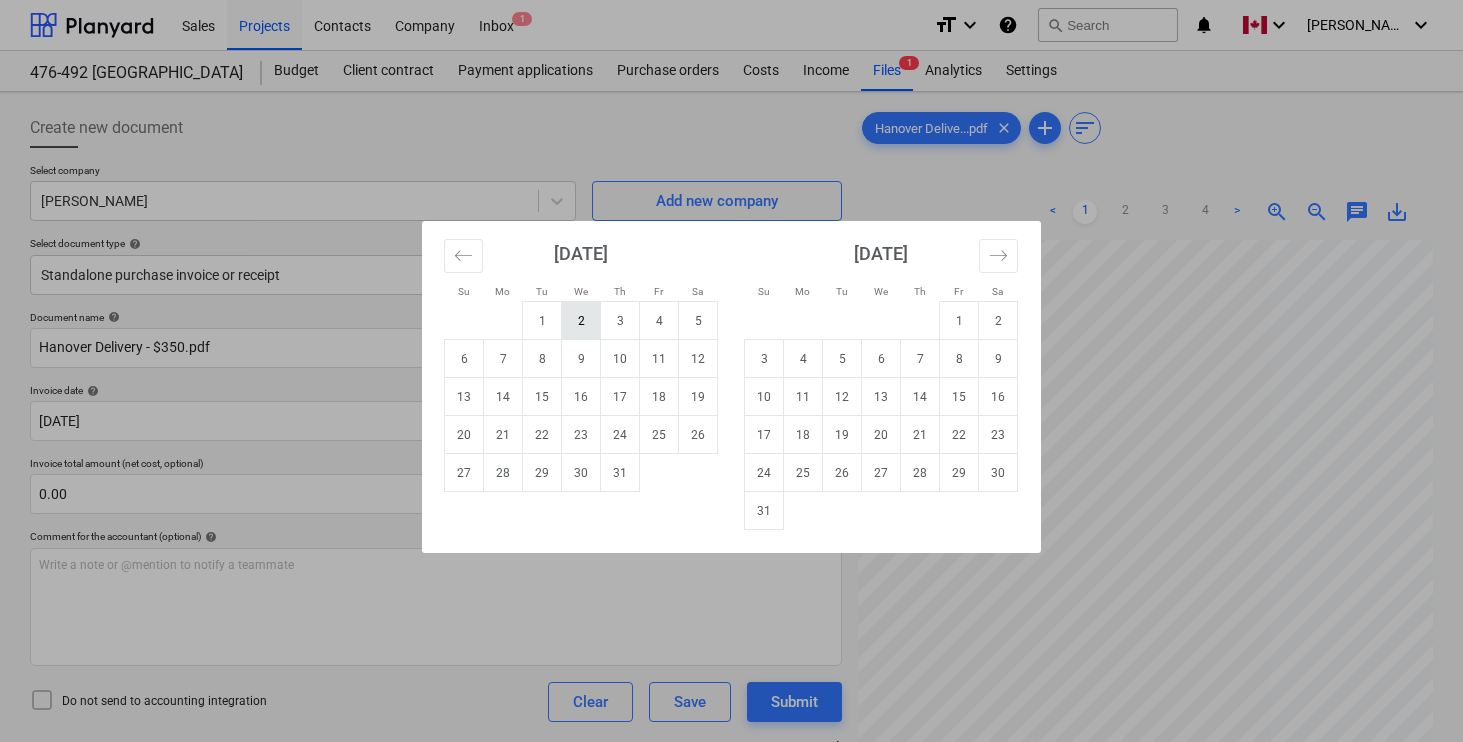 click on "2" at bounding box center (581, 321) 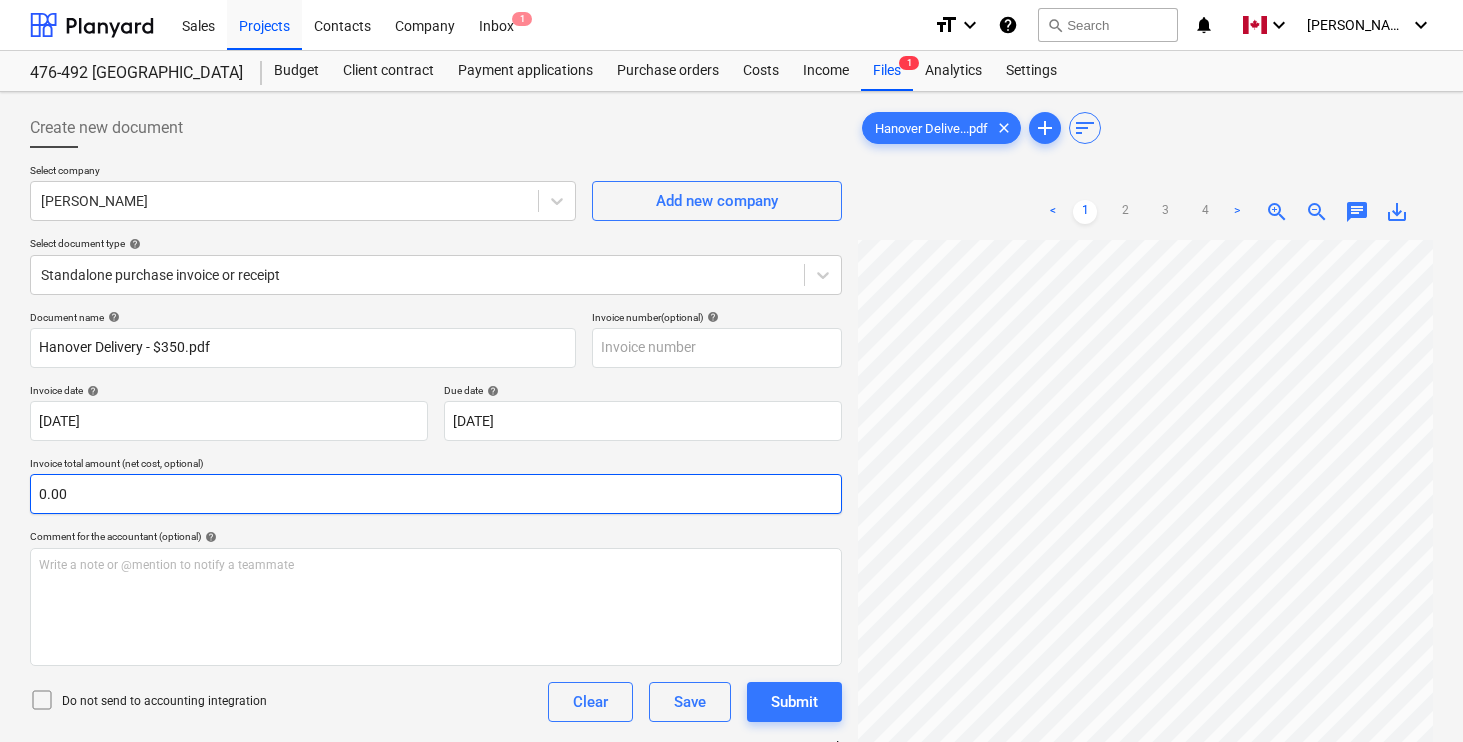 click on "0.00" at bounding box center [436, 494] 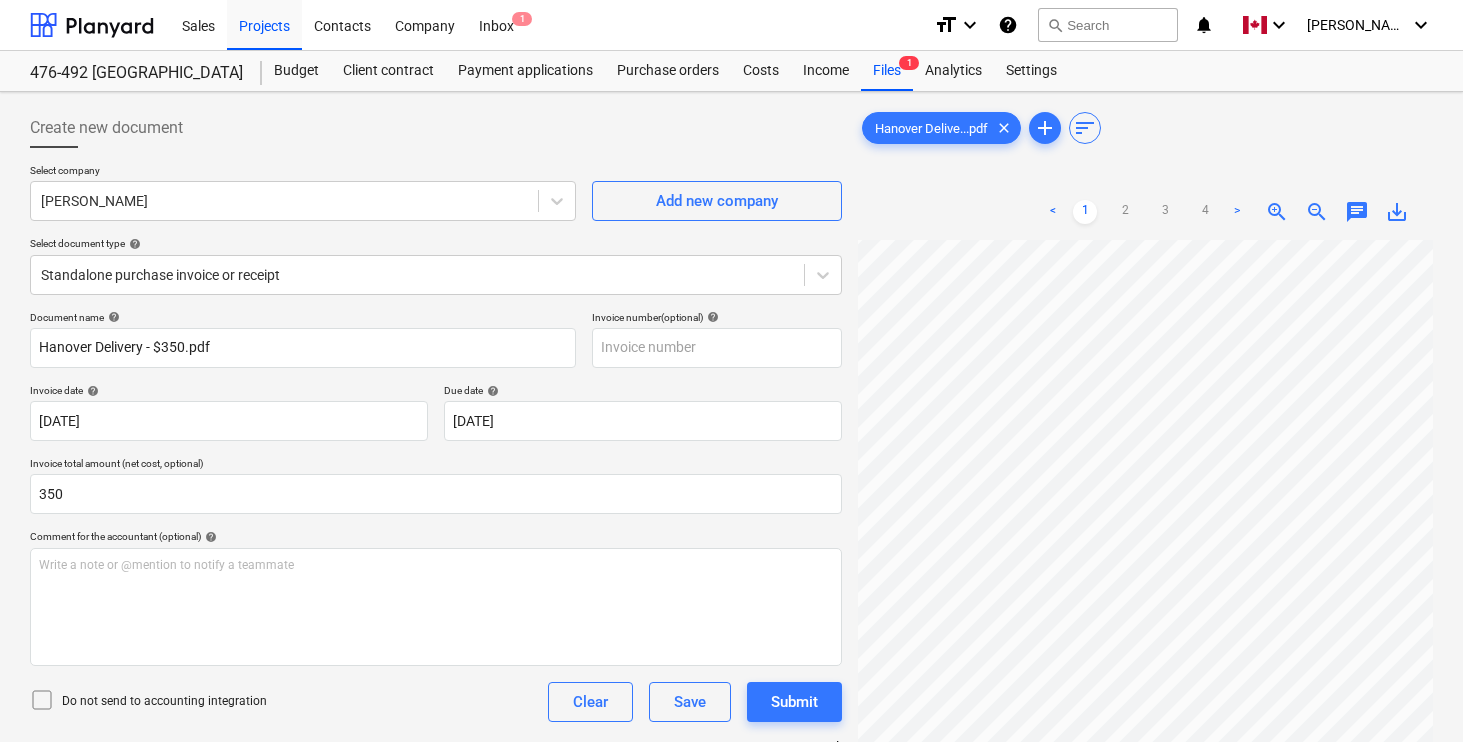click on "Comment for the accountant (optional) help" at bounding box center (436, 536) 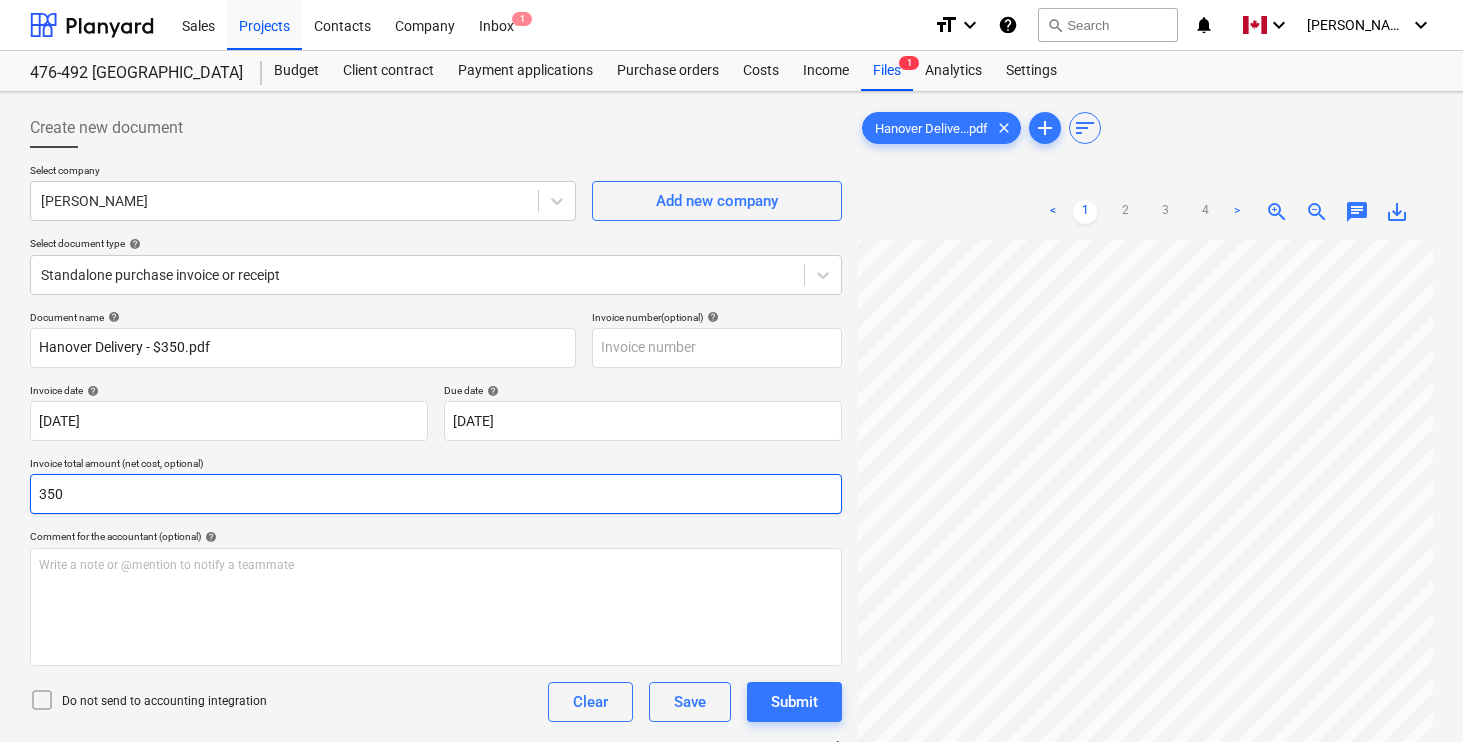 click on "350" at bounding box center [436, 494] 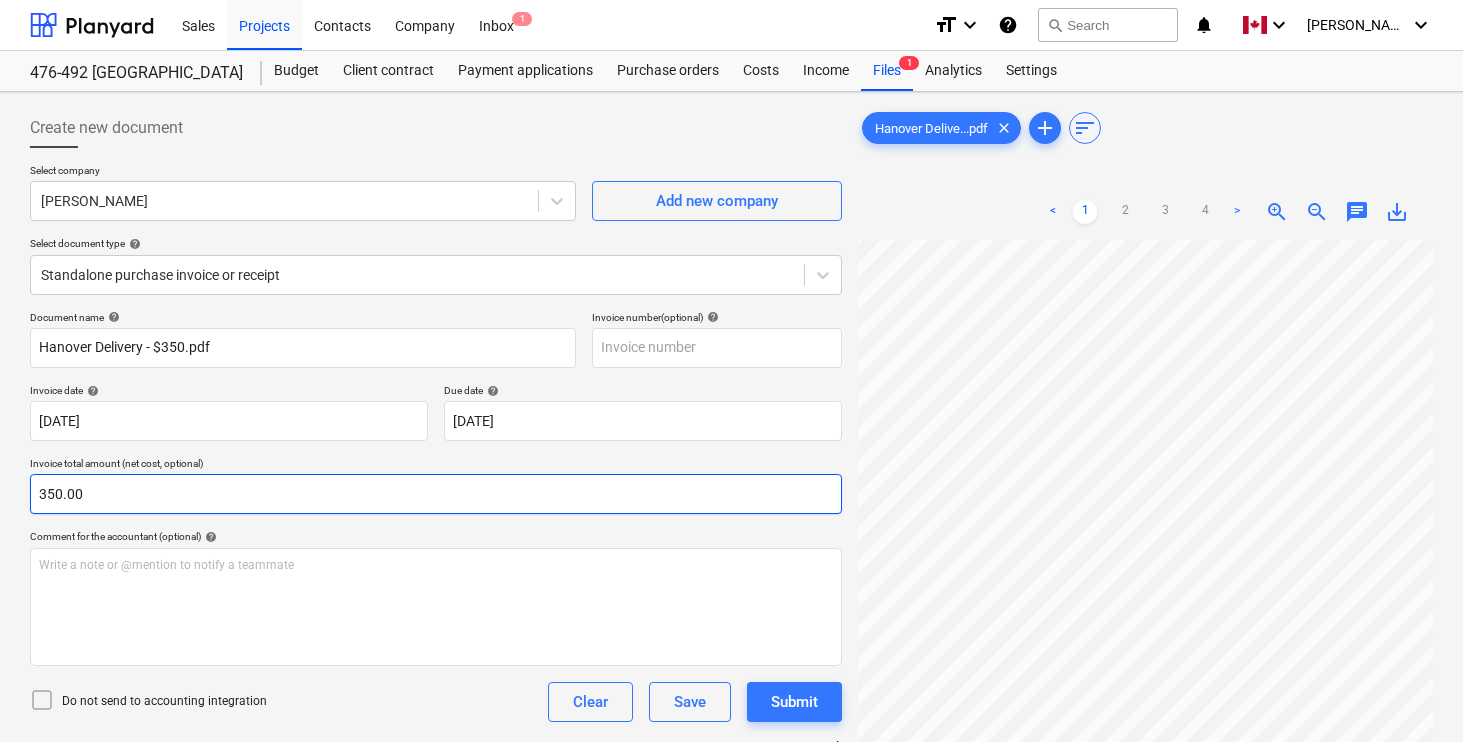 type on "350.00" 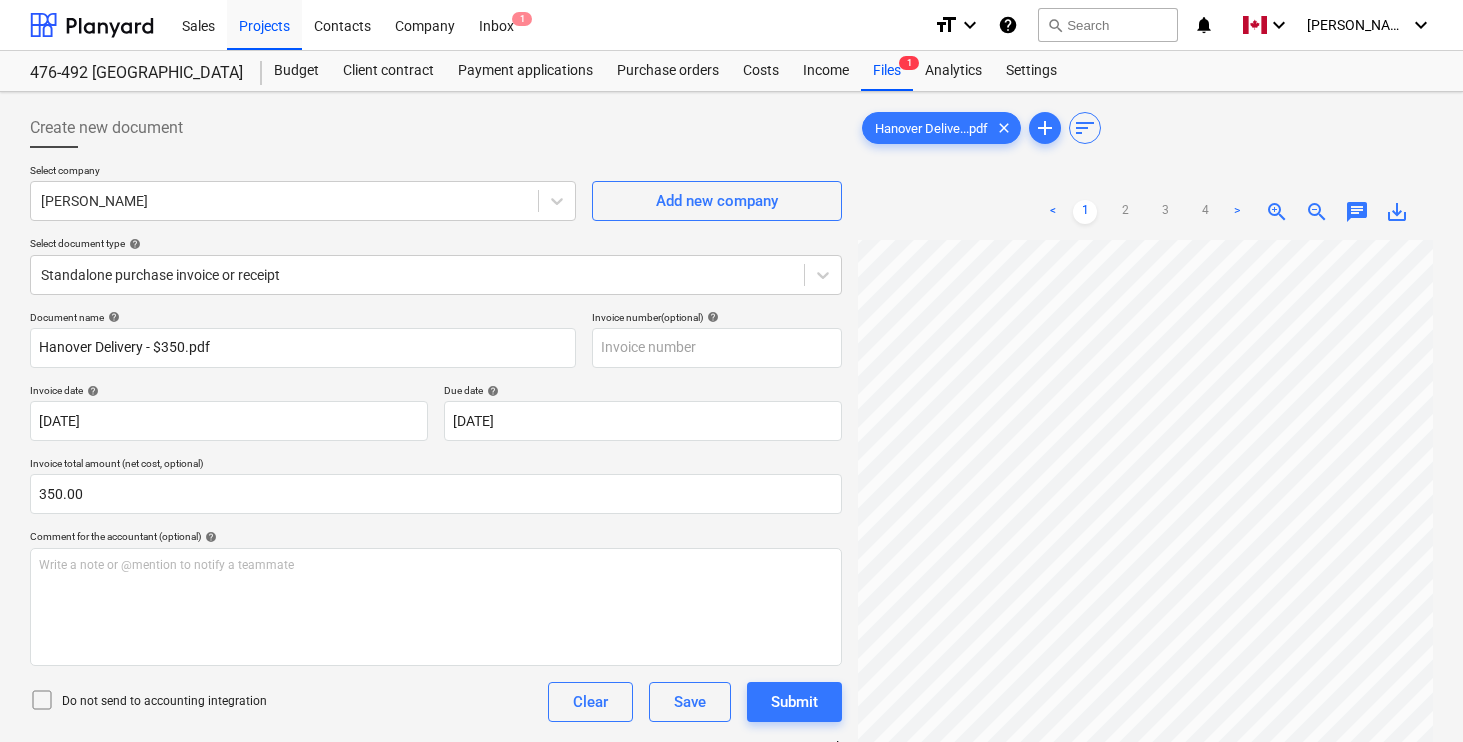 click on "Do not send to accounting integration Clear Save Submit" at bounding box center [436, 702] 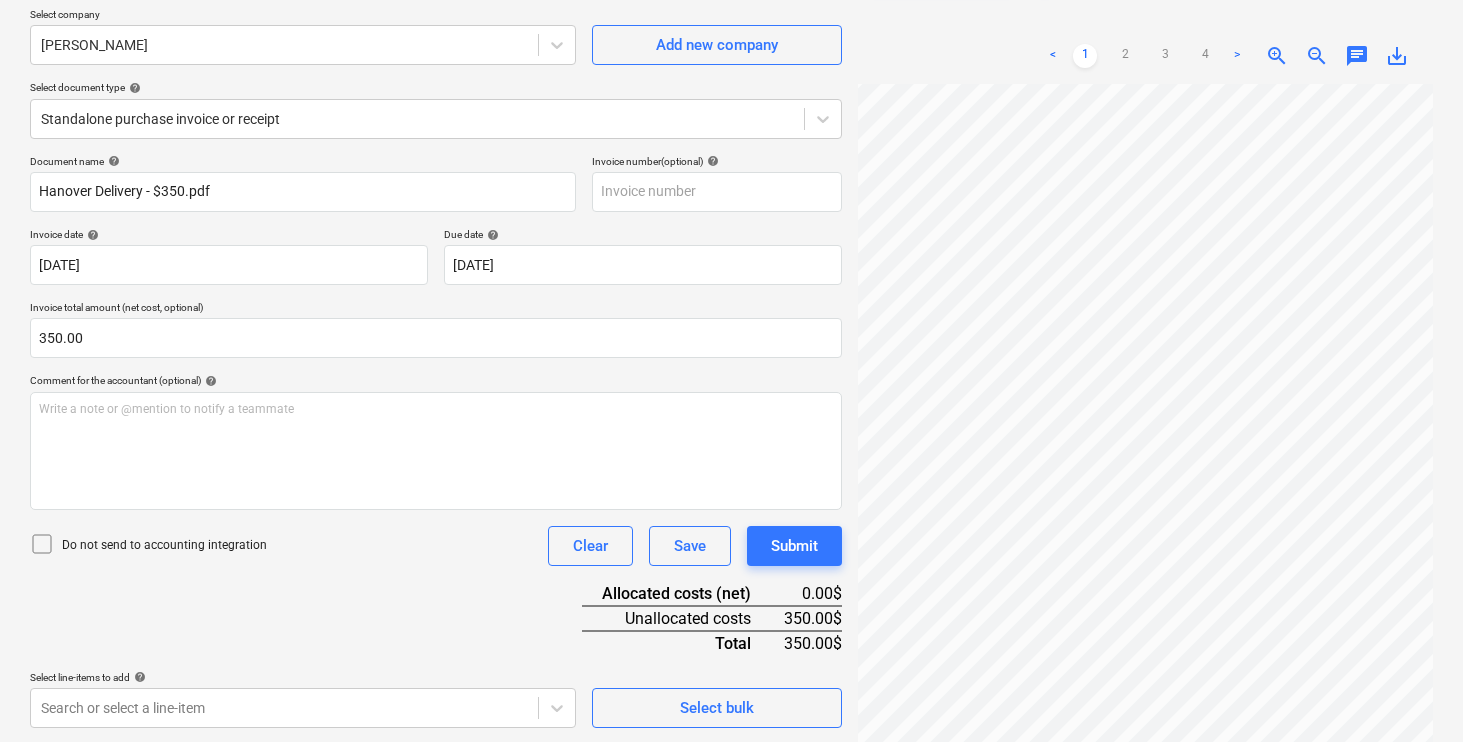 scroll, scrollTop: 200, scrollLeft: 0, axis: vertical 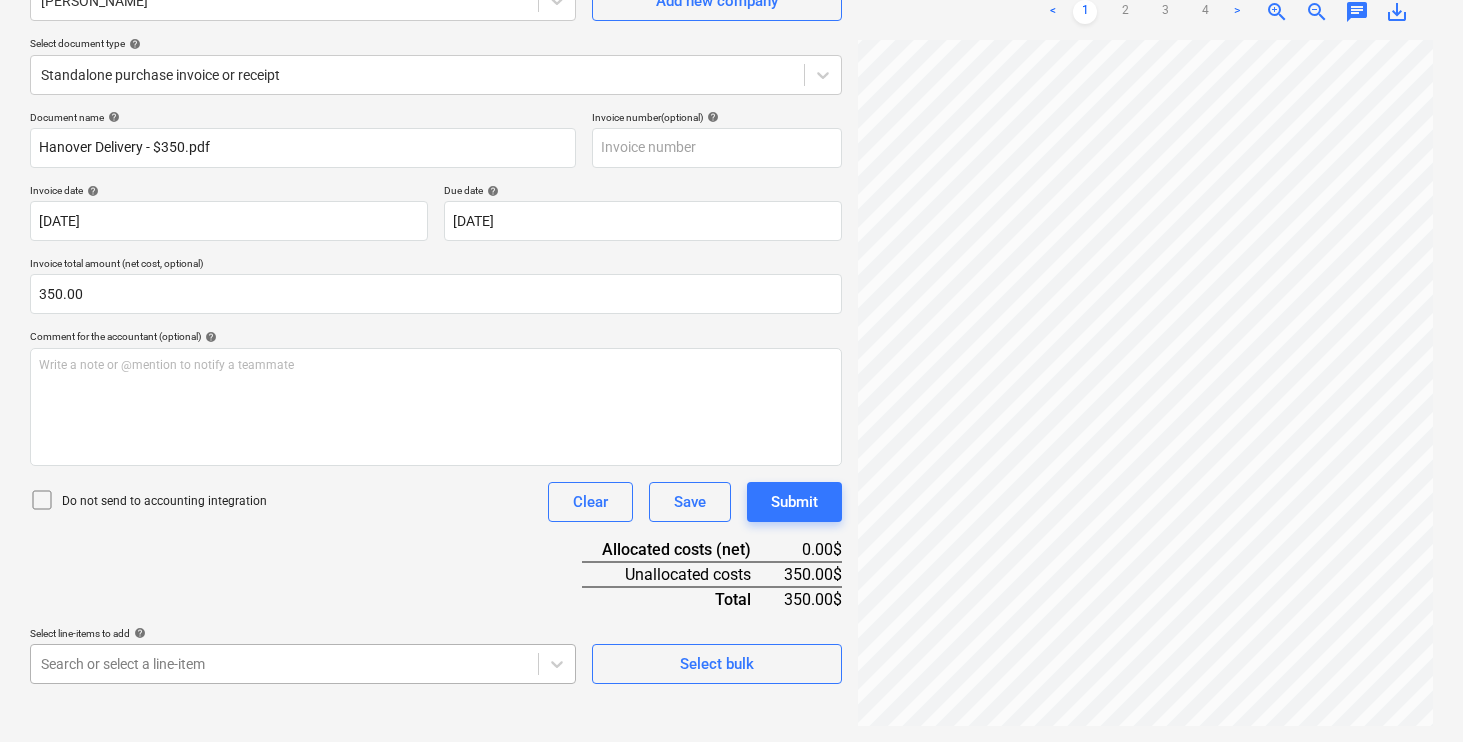 click on "Sales Projects Contacts Company Inbox 1 format_size keyboard_arrow_down help search Search notifications 0 keyboard_arrow_down [PERSON_NAME] keyboard_arrow_down 476-492 Hanover Budget Client contract Payment applications Purchase orders Costs Income Files 1 Analytics Settings Create new document Select company [PERSON_NAME] Sprinter Van   Add new company Select document type help Standalone purchase invoice or receipt Document name help Hanover Delivery - $350.pdf Invoice number  (optional) help Invoice date help [DATE] 02.07.2025 Press the down arrow key to interact with the calendar and
select a date. Press the question mark key to get the keyboard shortcuts for changing dates. Due date help [DATE] 02.07.2025 Press the down arrow key to interact with the calendar and
select a date. Press the question mark key to get the keyboard shortcuts for changing dates. Invoice total amount (net cost, optional) 350.00 Comment for the accountant (optional) help Write a note or @mention to notify a teammate ﻿" at bounding box center [731, 171] 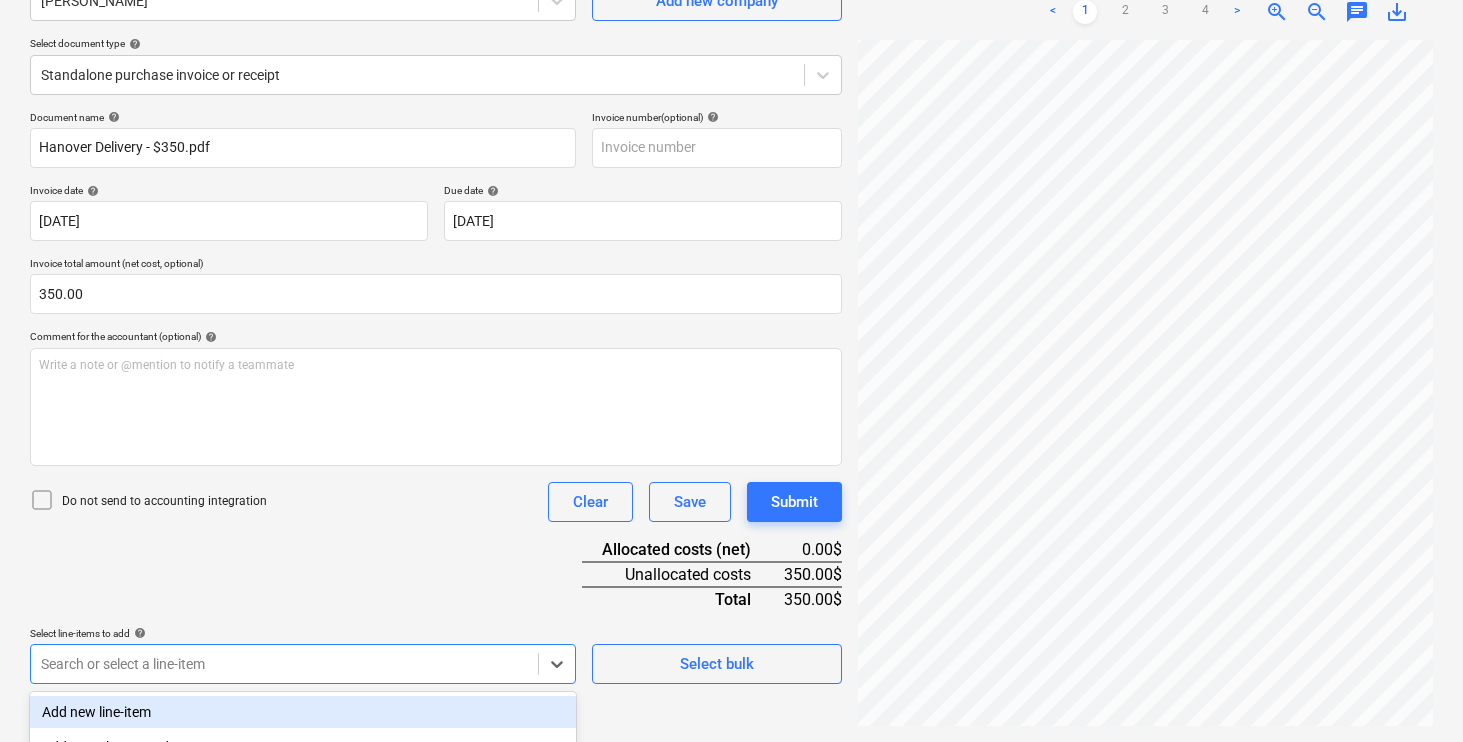 scroll, scrollTop: 454, scrollLeft: 0, axis: vertical 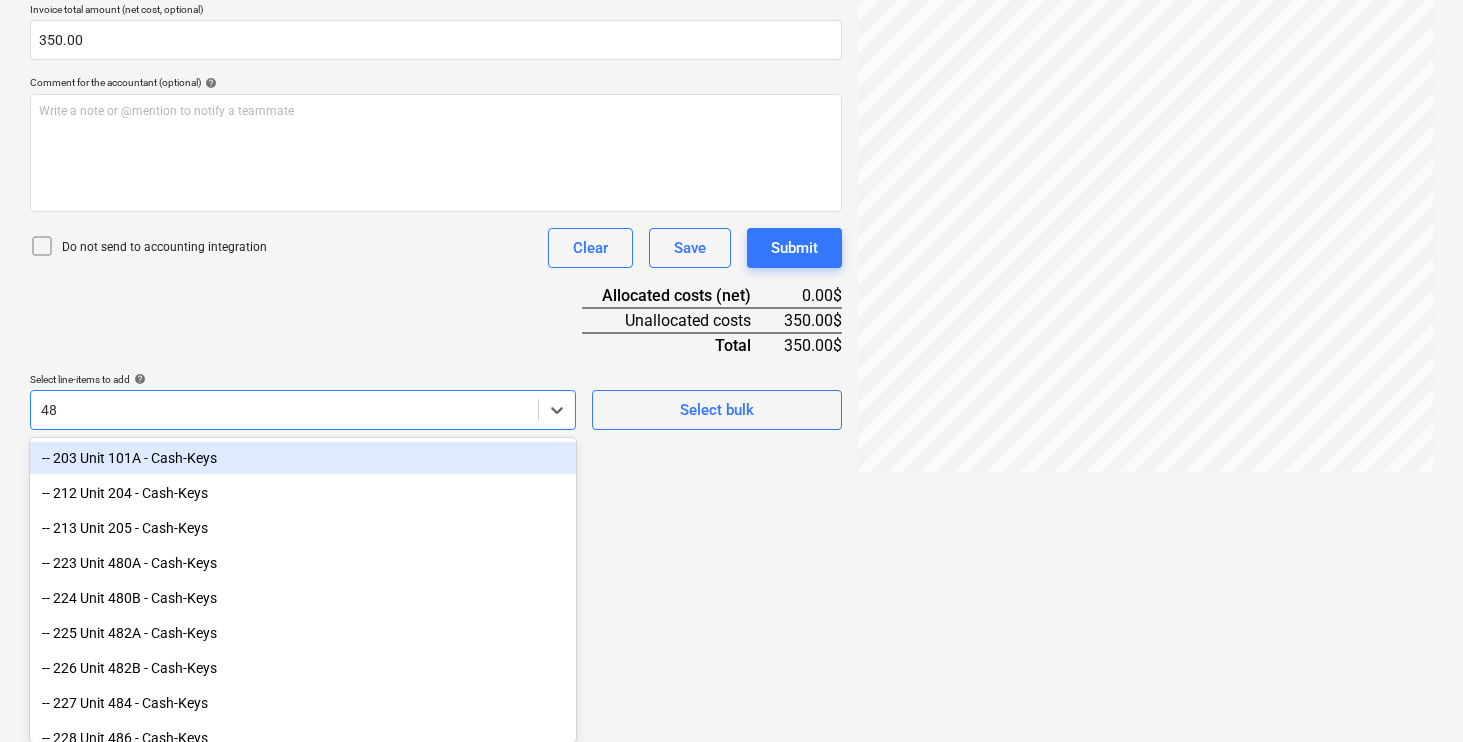 type on "482" 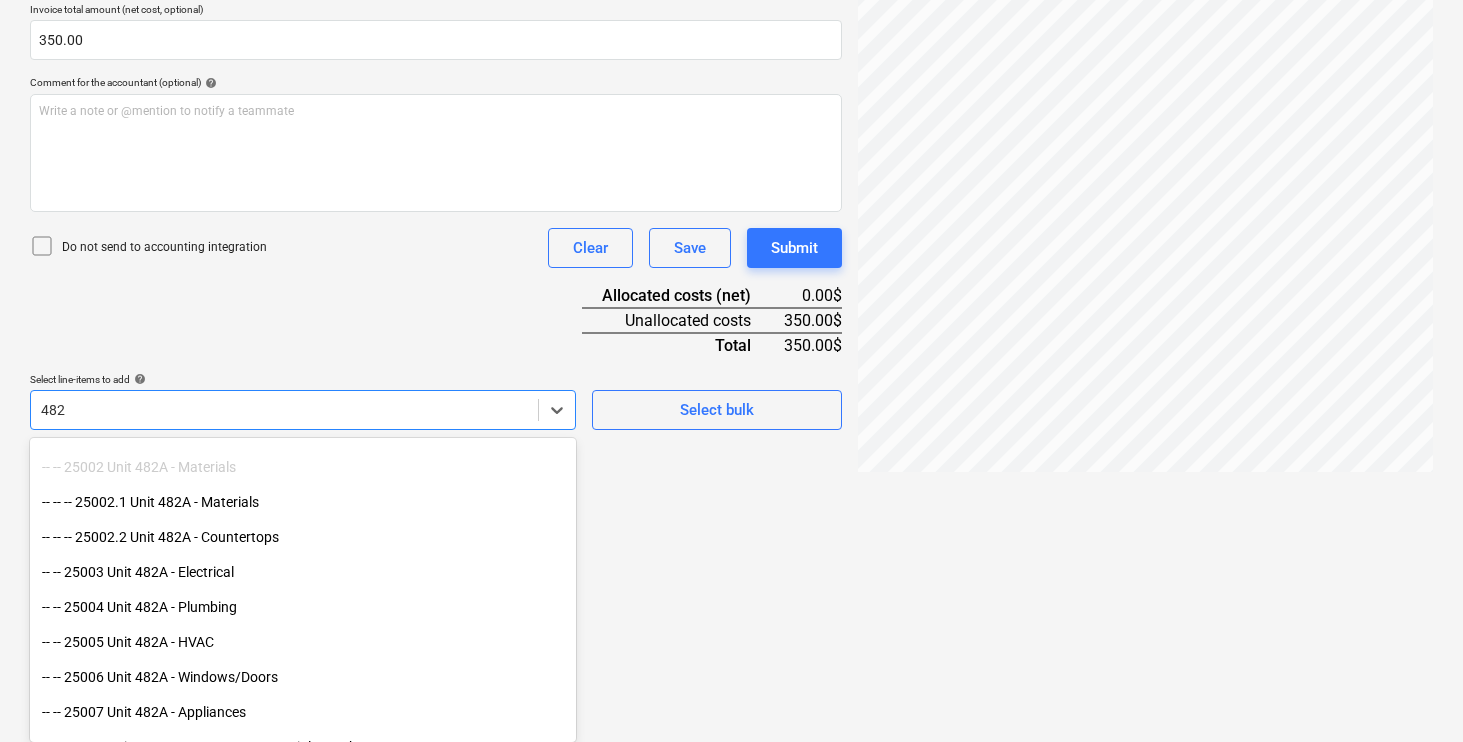scroll, scrollTop: 378, scrollLeft: 0, axis: vertical 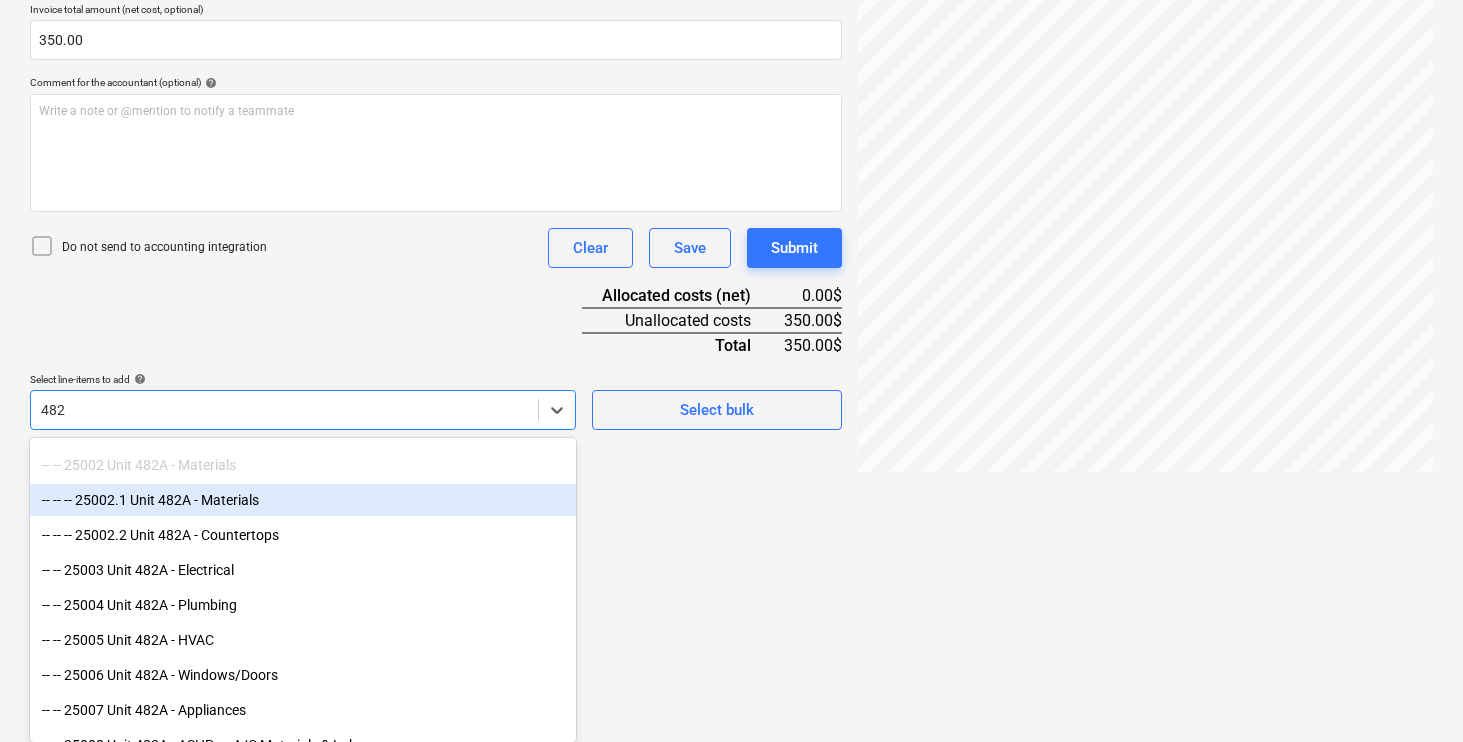 click on "-- -- --  25002.1 Unit 482A - Materials" at bounding box center [303, 500] 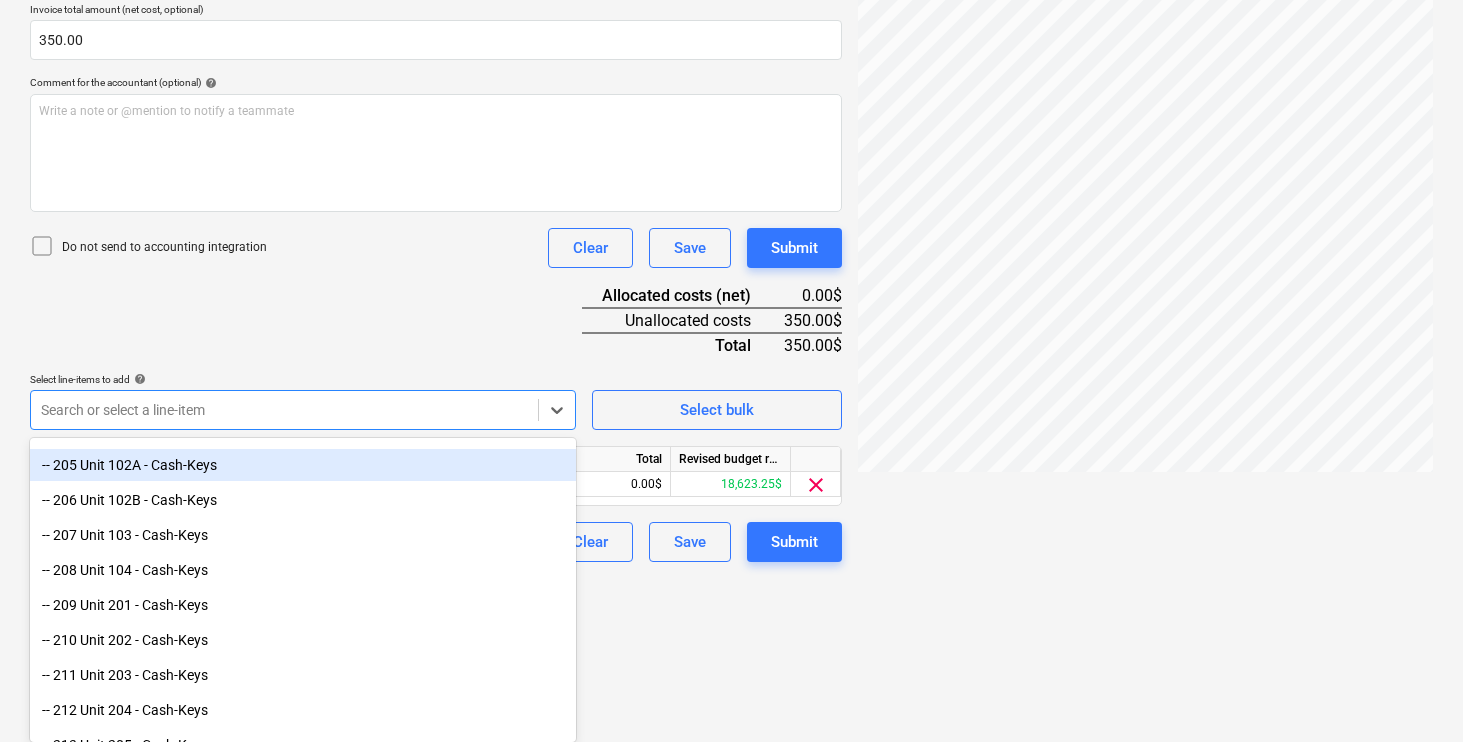 click on "Document name help Hanover Delivery - $350.pdf Invoice number  (optional) help Invoice date help [DATE] 02.07.2025 Press the down arrow key to interact with the calendar and
select a date. Press the question mark key to get the keyboard shortcuts for changing dates. Due date help [DATE] 02.07.2025 Press the down arrow key to interact with the calendar and
select a date. Press the question mark key to get the keyboard shortcuts for changing dates. Invoice total amount (net cost, optional) 350.00 Comment for the accountant (optional) help Write a note or @mention to notify a teammate ﻿ Do not send to accounting integration Clear Save Submit Allocated costs (net) 0.00$ Unallocated costs 350.00$ Total 350.00$ Select line-items to add help option -- -- --  25002.1 Unit 482A - Materials, selected. Search or select a line-item Select bulk Line-item name Unit Quantity Unit price Total Revised budget remaining 25002.1 Unit 482A - Materials 0.00 0.00 0.00$ 18,623.25$ clear Clear Save Submit" at bounding box center [436, 209] 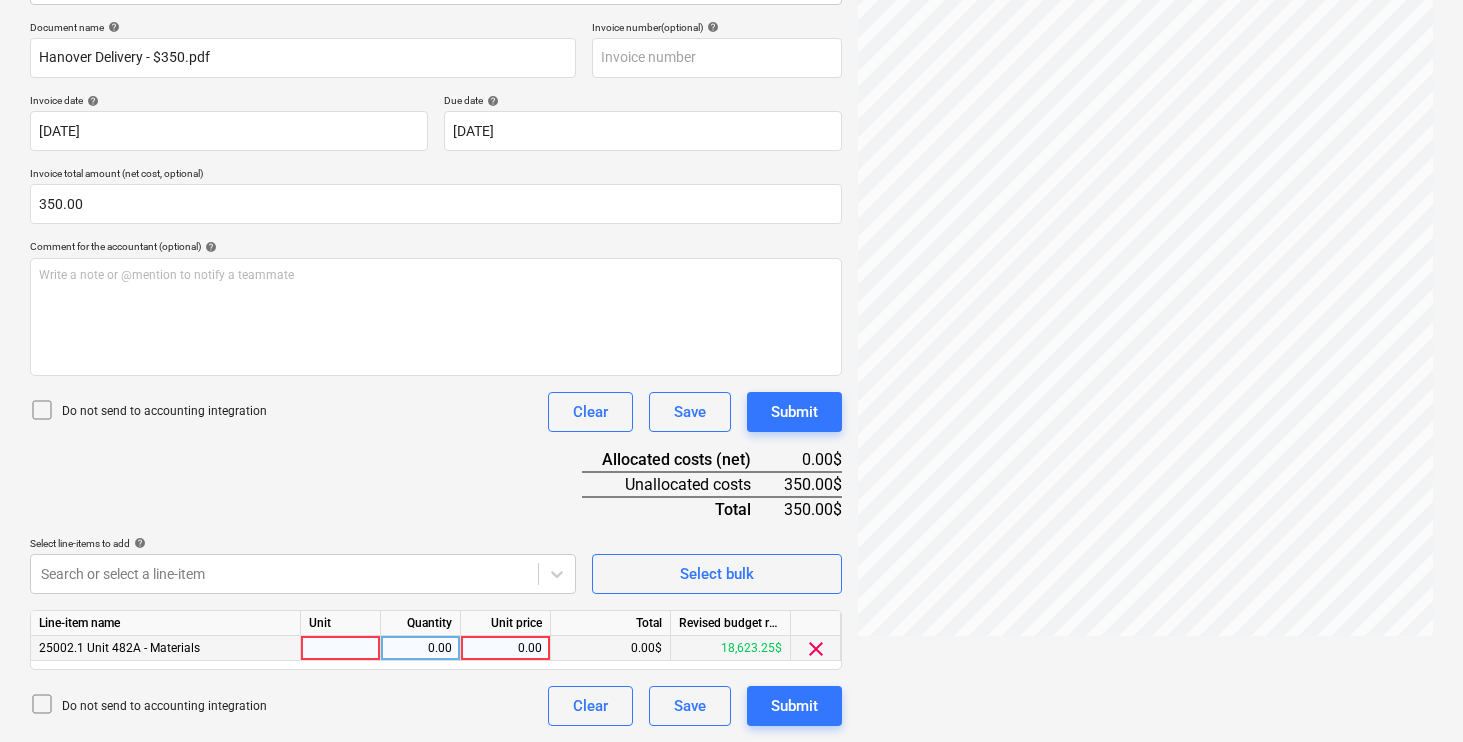 click at bounding box center [341, 648] 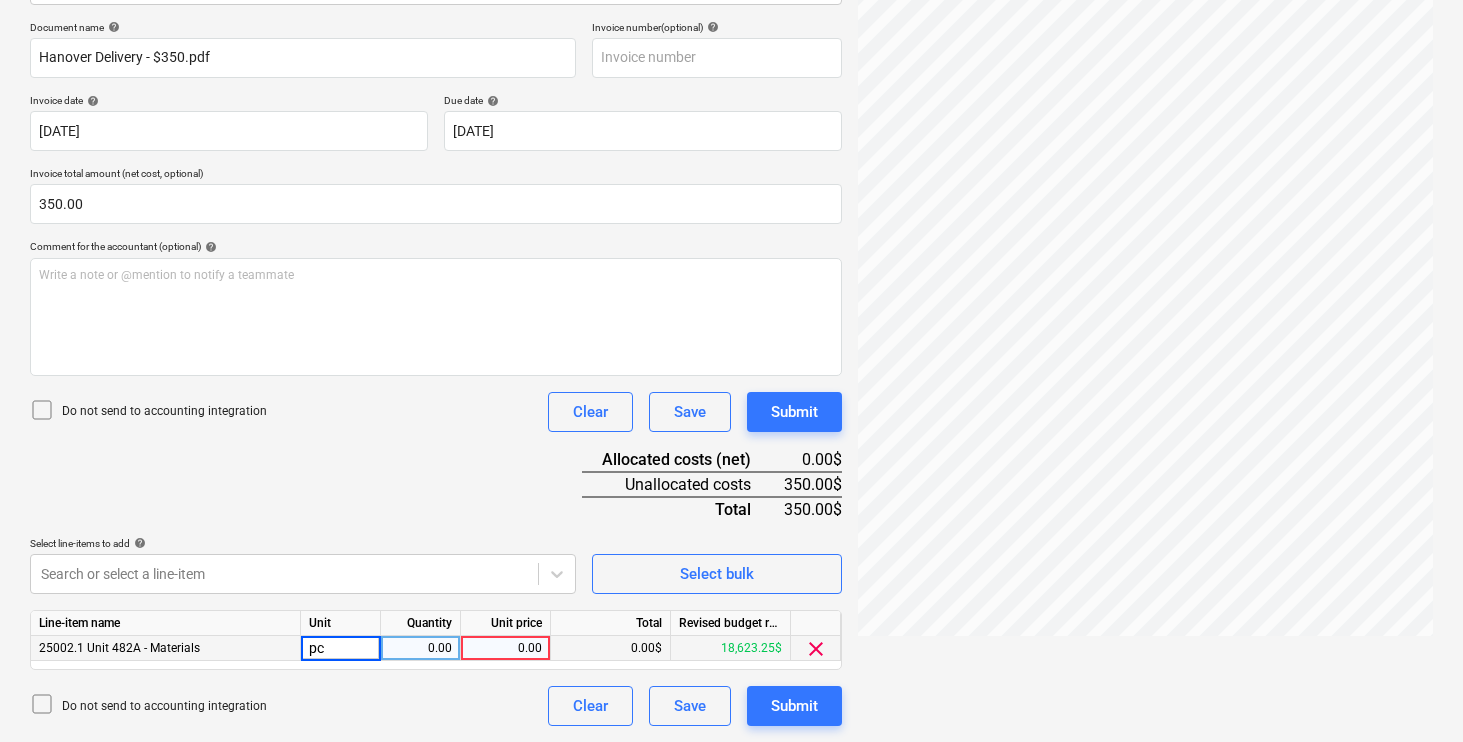type on "pcs" 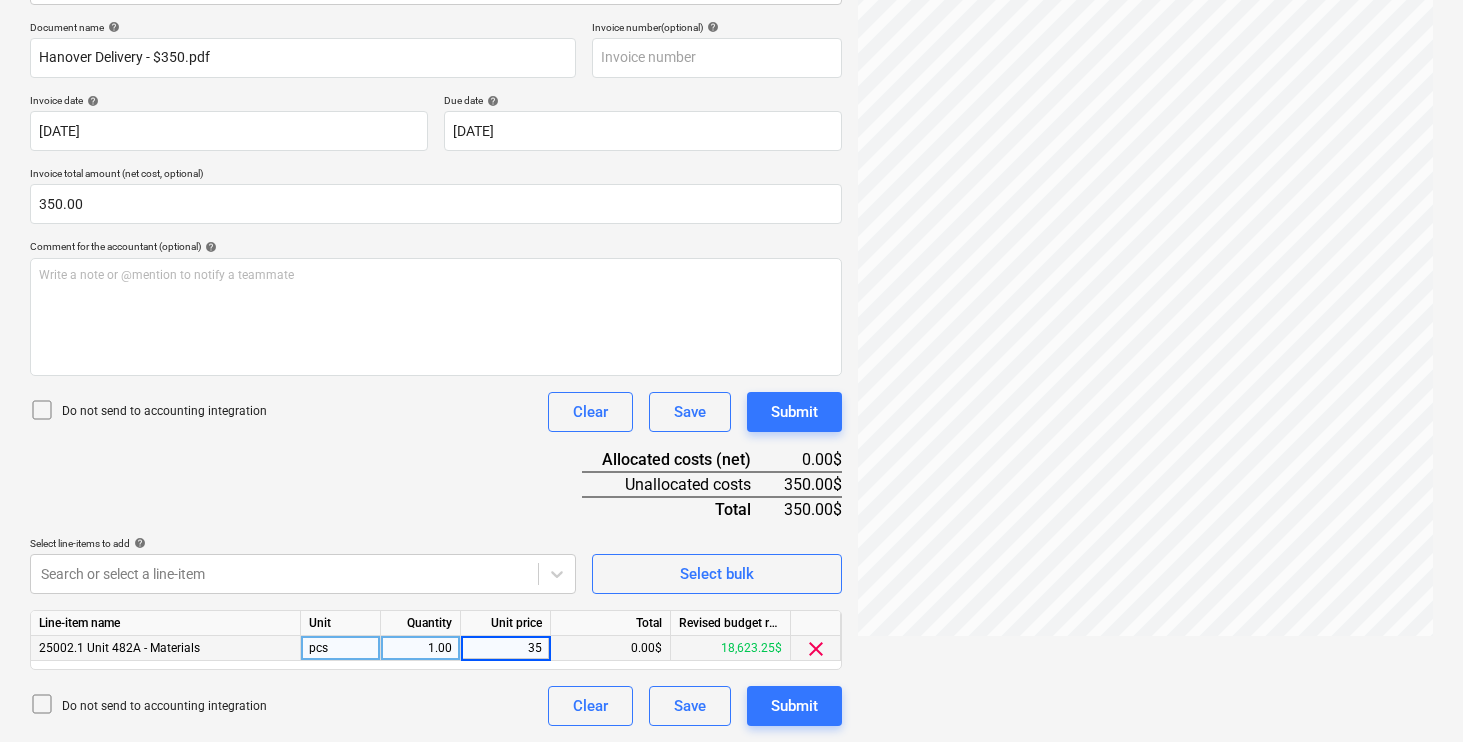 type on "350" 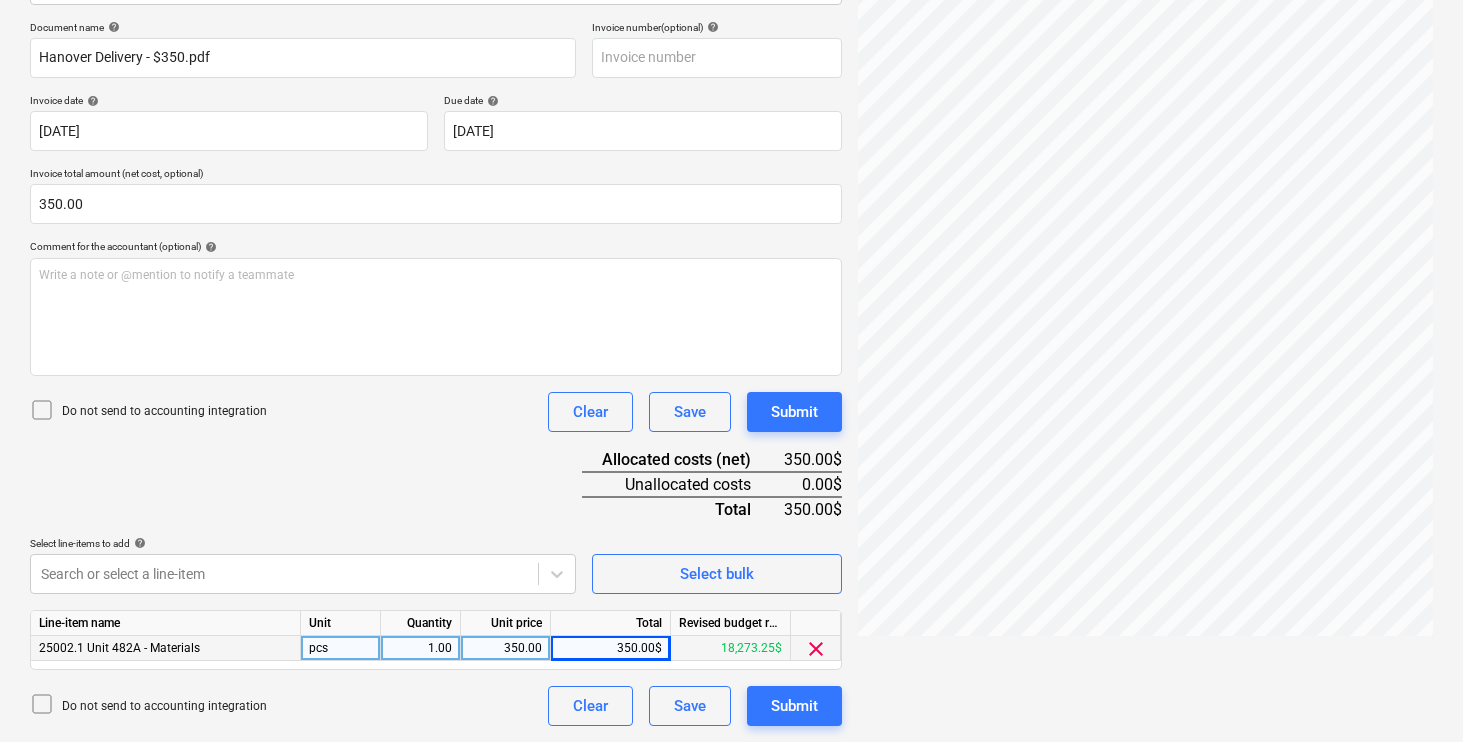 click on "Document name help Hanover Delivery - $350.pdf Invoice number  (optional) help Invoice date help [DATE] 02.07.2025 Press the down arrow key to interact with the calendar and
select a date. Press the question mark key to get the keyboard shortcuts for changing dates. Due date help [DATE] 02.07.2025 Press the down arrow key to interact with the calendar and
select a date. Press the question mark key to get the keyboard shortcuts for changing dates. Invoice total amount (net cost, optional) 350.00 Comment for the accountant (optional) help Write a note or @mention to notify a teammate ﻿ Do not send to accounting integration Clear Save Submit Allocated costs (net) 350.00$ Unallocated costs 0.00$ Total 350.00$ Select line-items to add help Search or select a line-item Select bulk Line-item name Unit Quantity Unit price Total Revised budget remaining 25002.1 Unit 482A - Materials pcs 1.00 350.00 350.00$ 18,273.25$ clear Do not send to accounting integration Clear Save Submit" at bounding box center [436, 373] 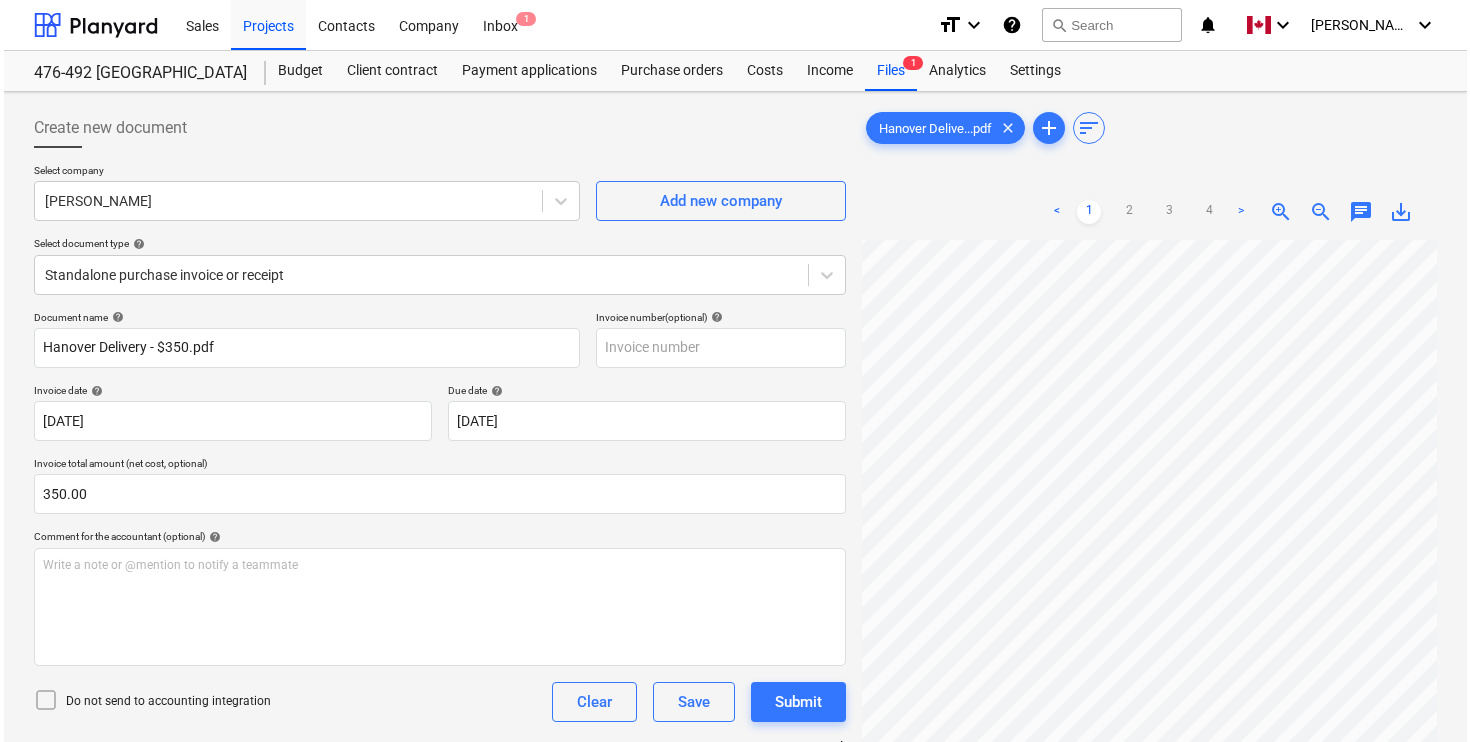scroll, scrollTop: 290, scrollLeft: 0, axis: vertical 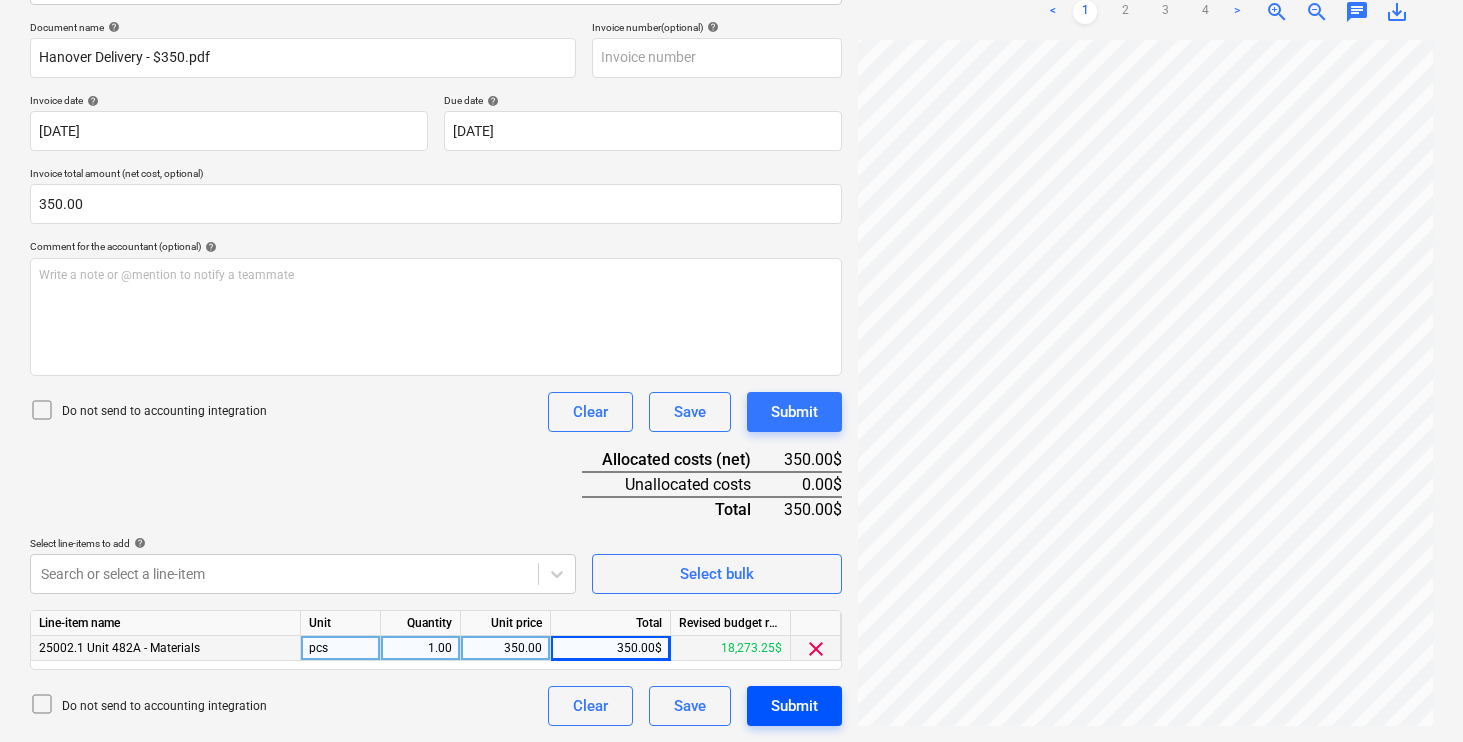 click on "Submit" at bounding box center [794, 706] 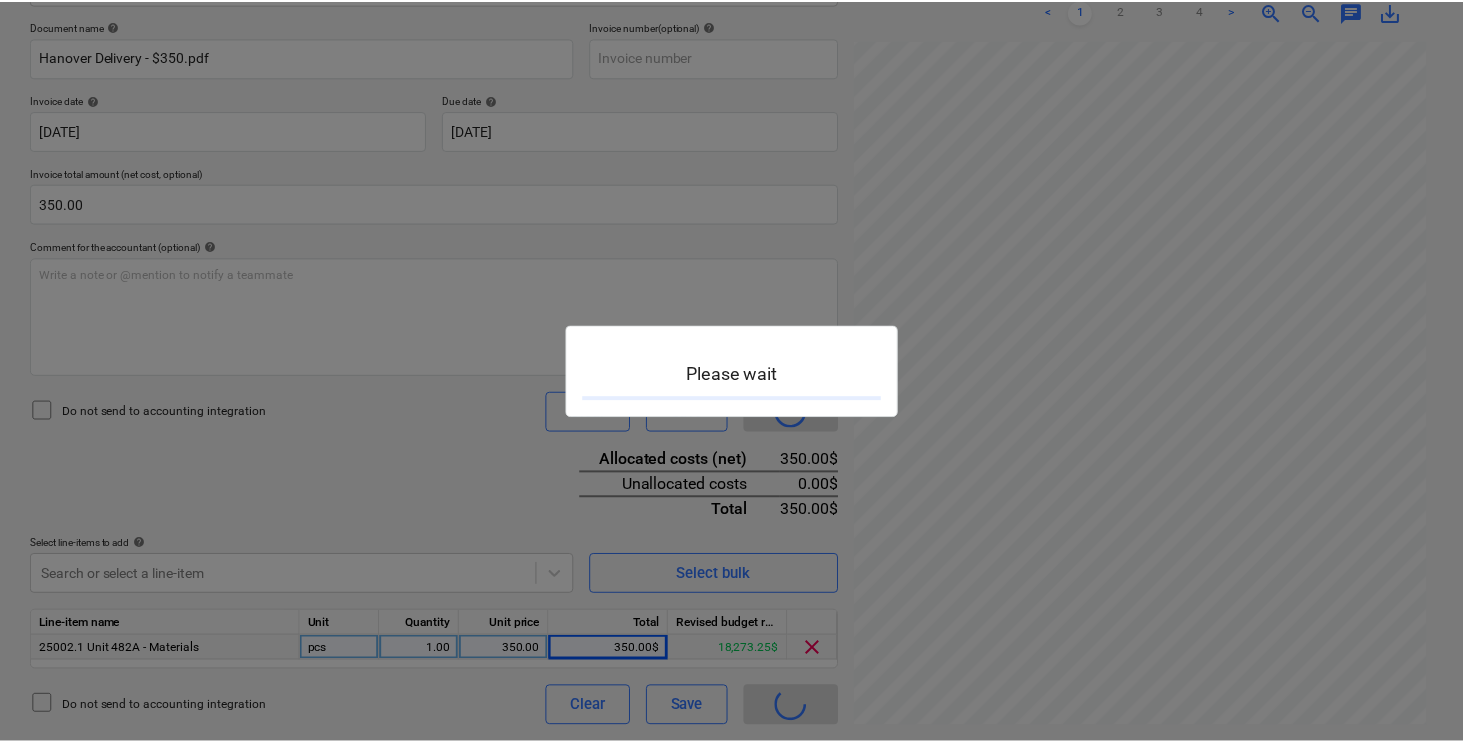 scroll, scrollTop: 0, scrollLeft: 0, axis: both 